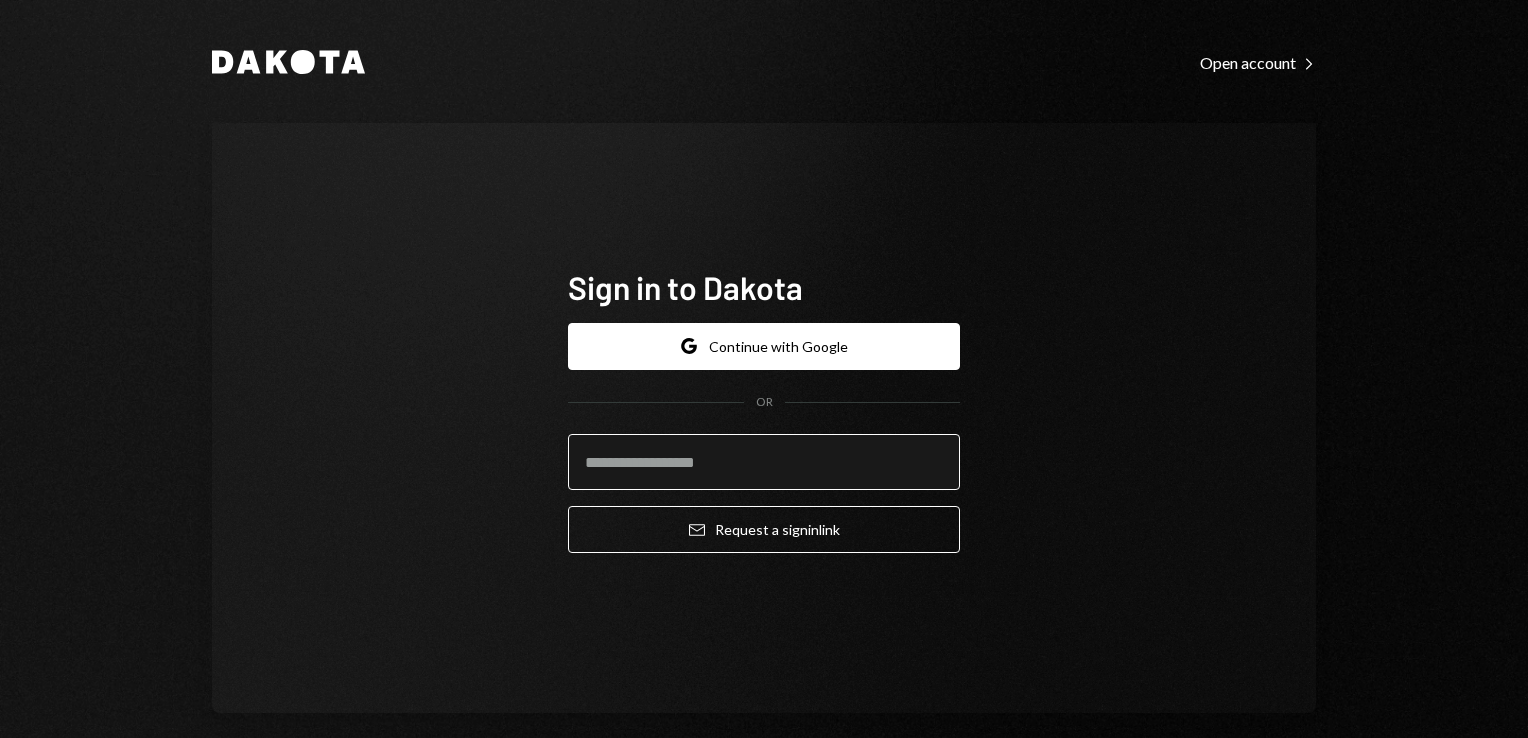 scroll, scrollTop: 0, scrollLeft: 0, axis: both 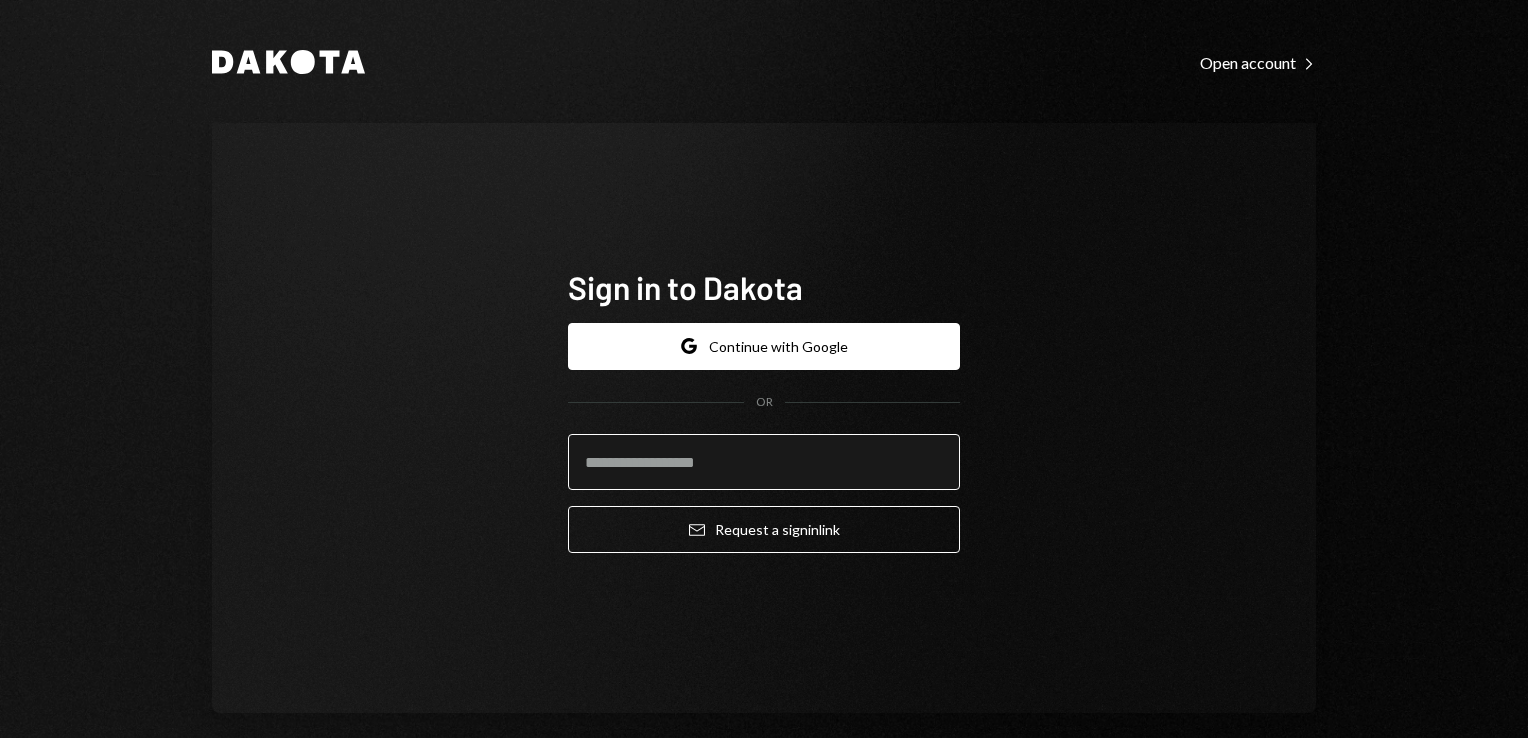 click at bounding box center [764, 462] 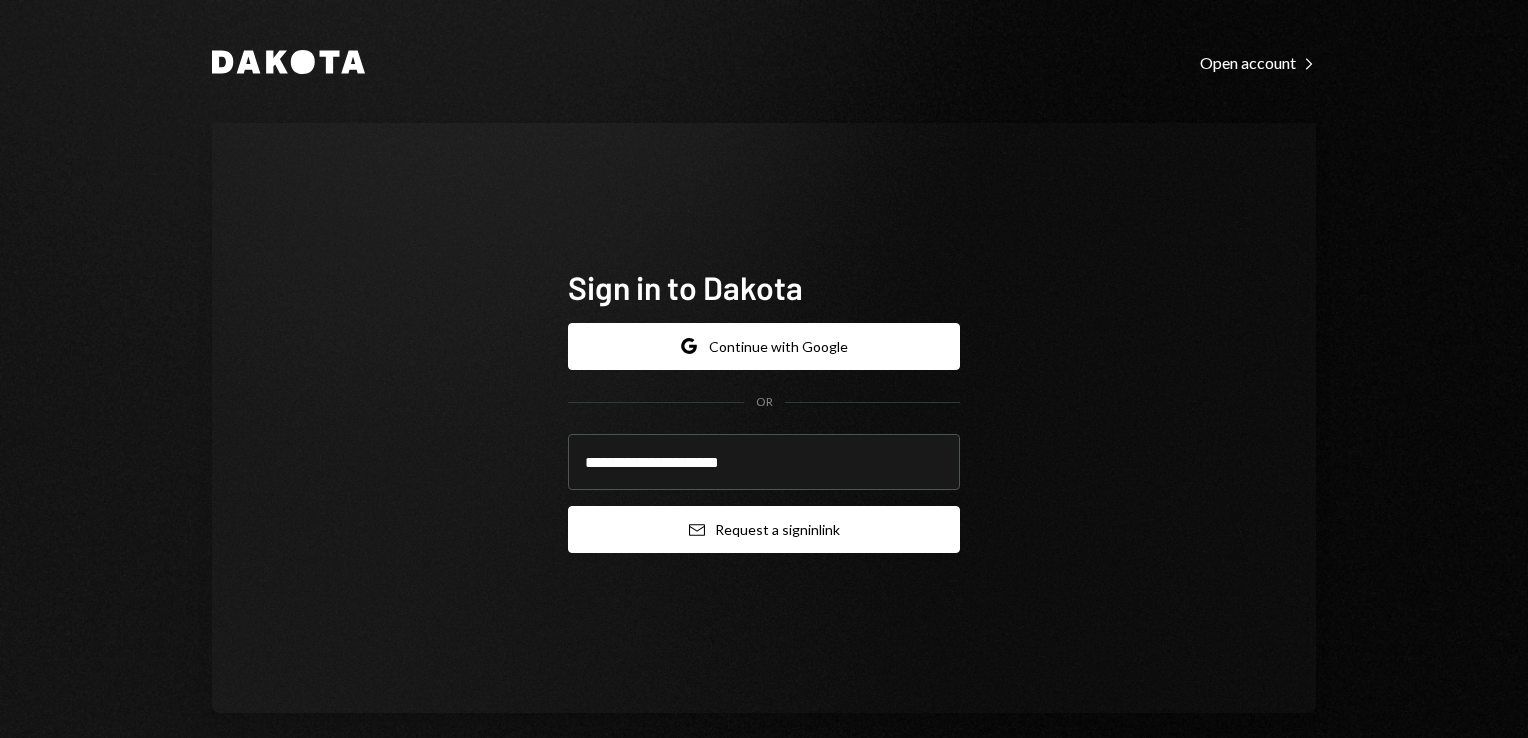 click on "Email Request a sign  in  link" at bounding box center [764, 529] 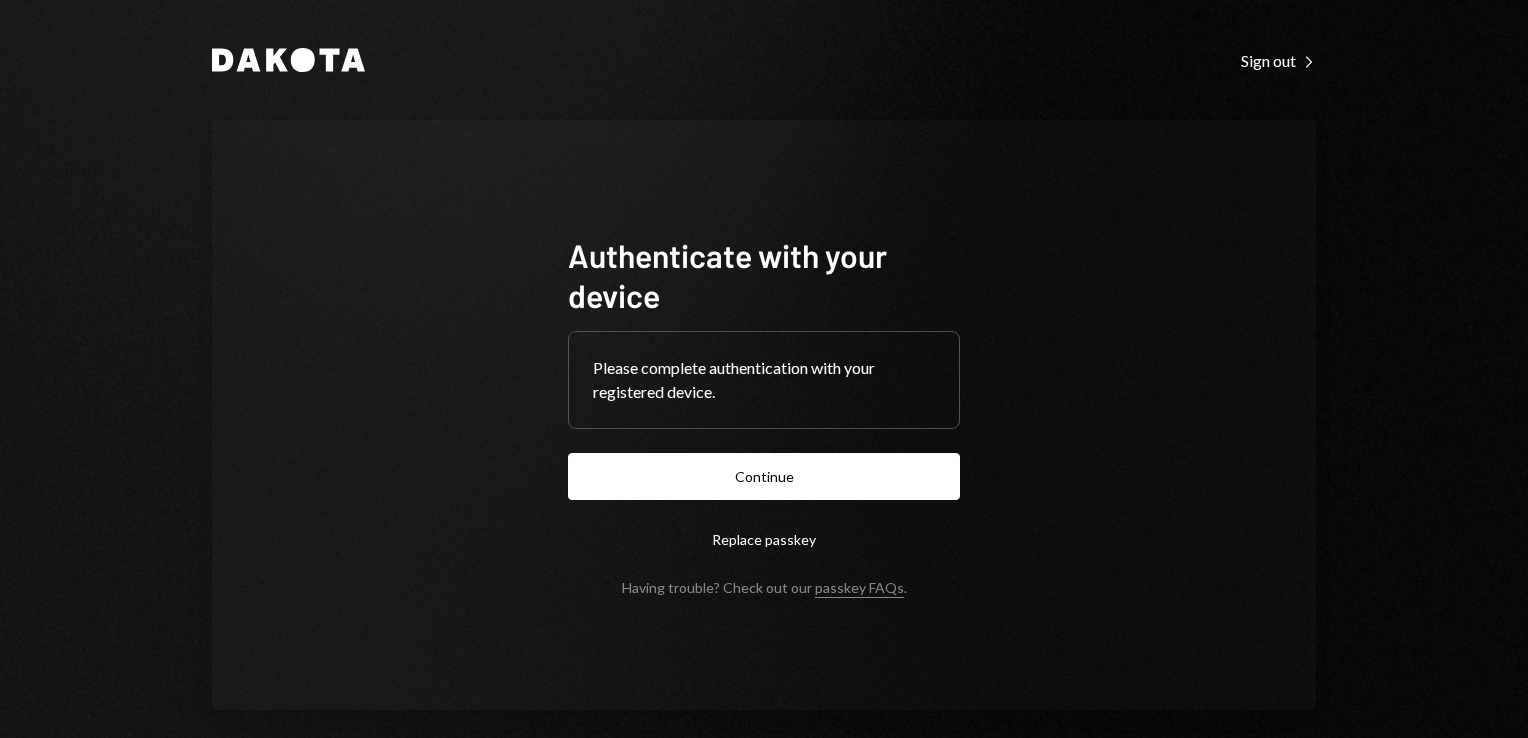 scroll, scrollTop: 0, scrollLeft: 0, axis: both 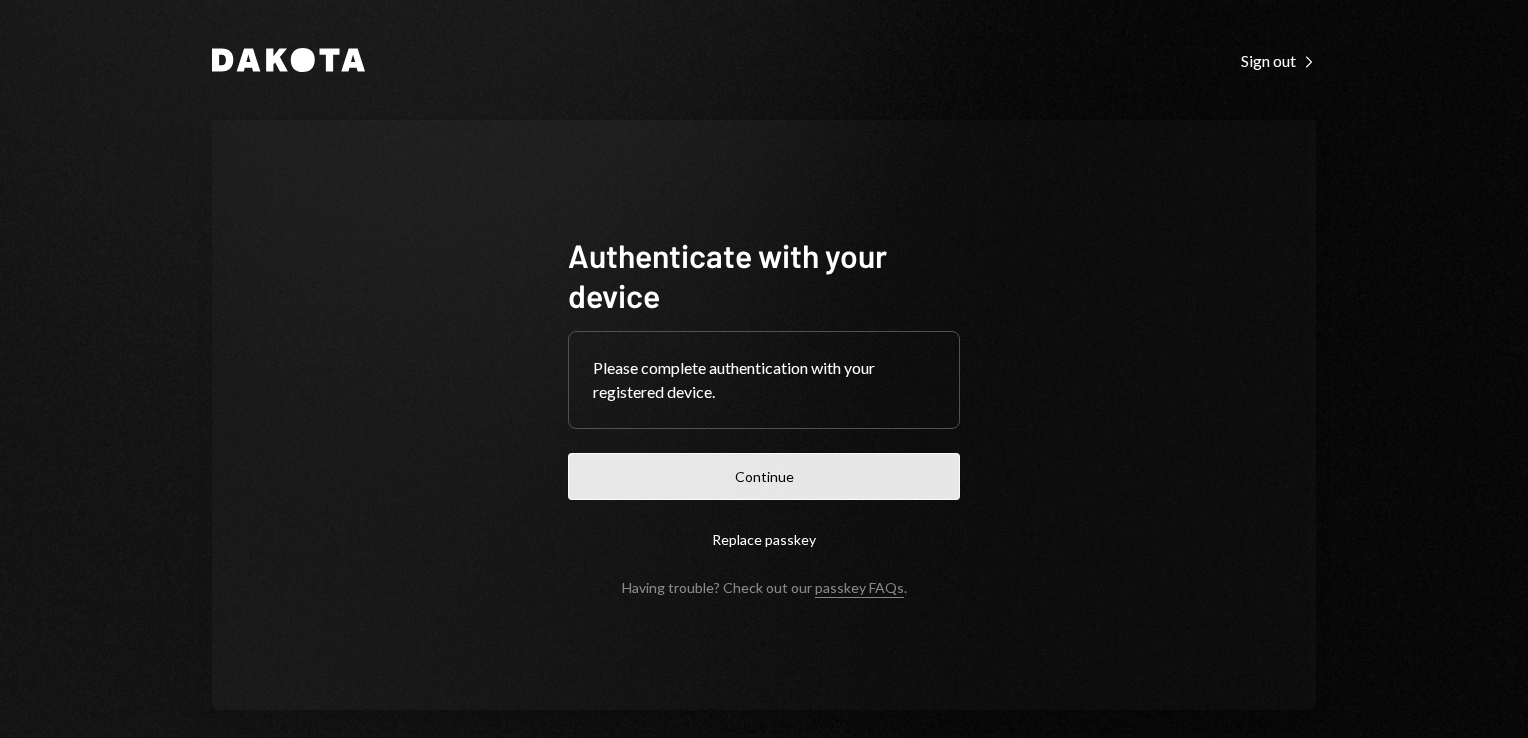 click on "Continue" at bounding box center [764, 476] 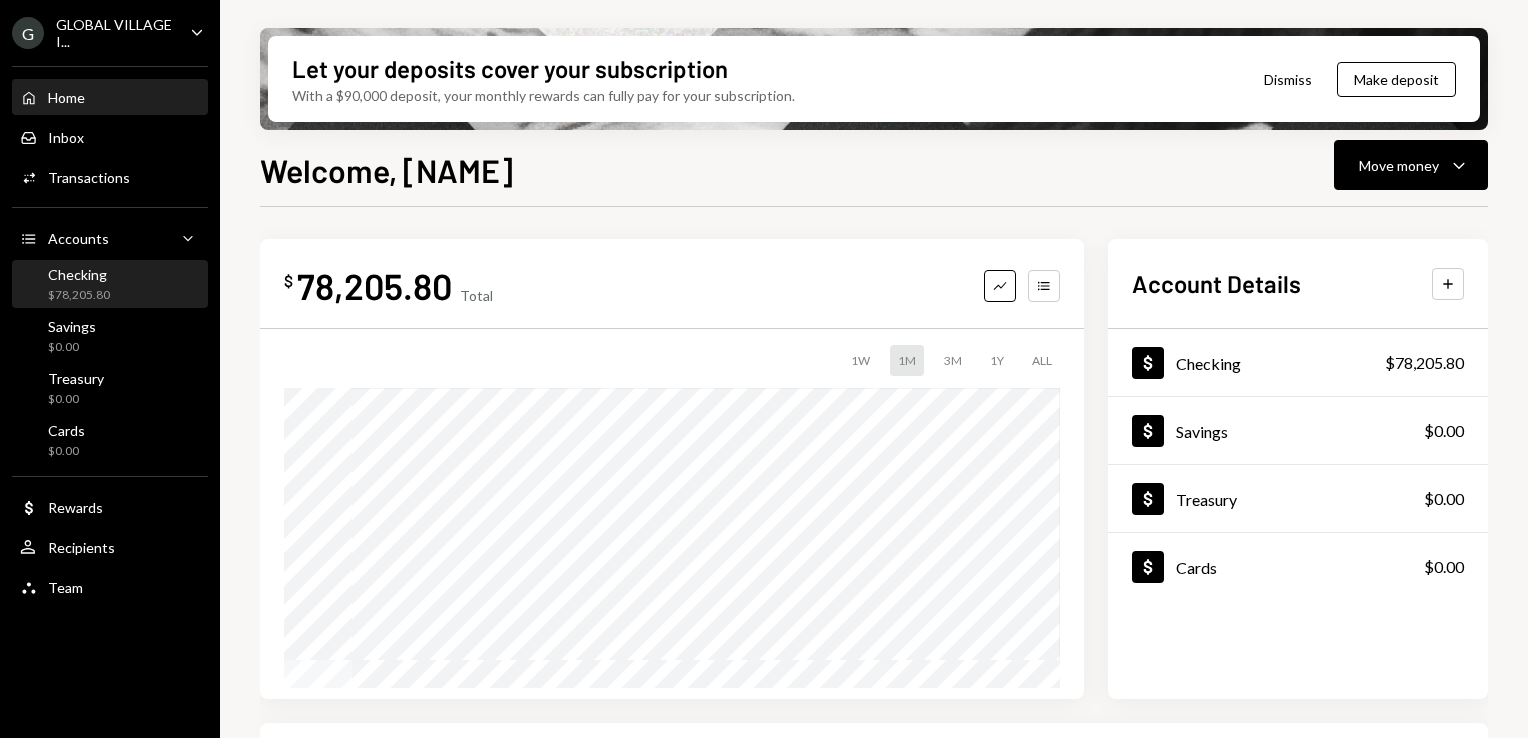click on "Checking" at bounding box center [79, 274] 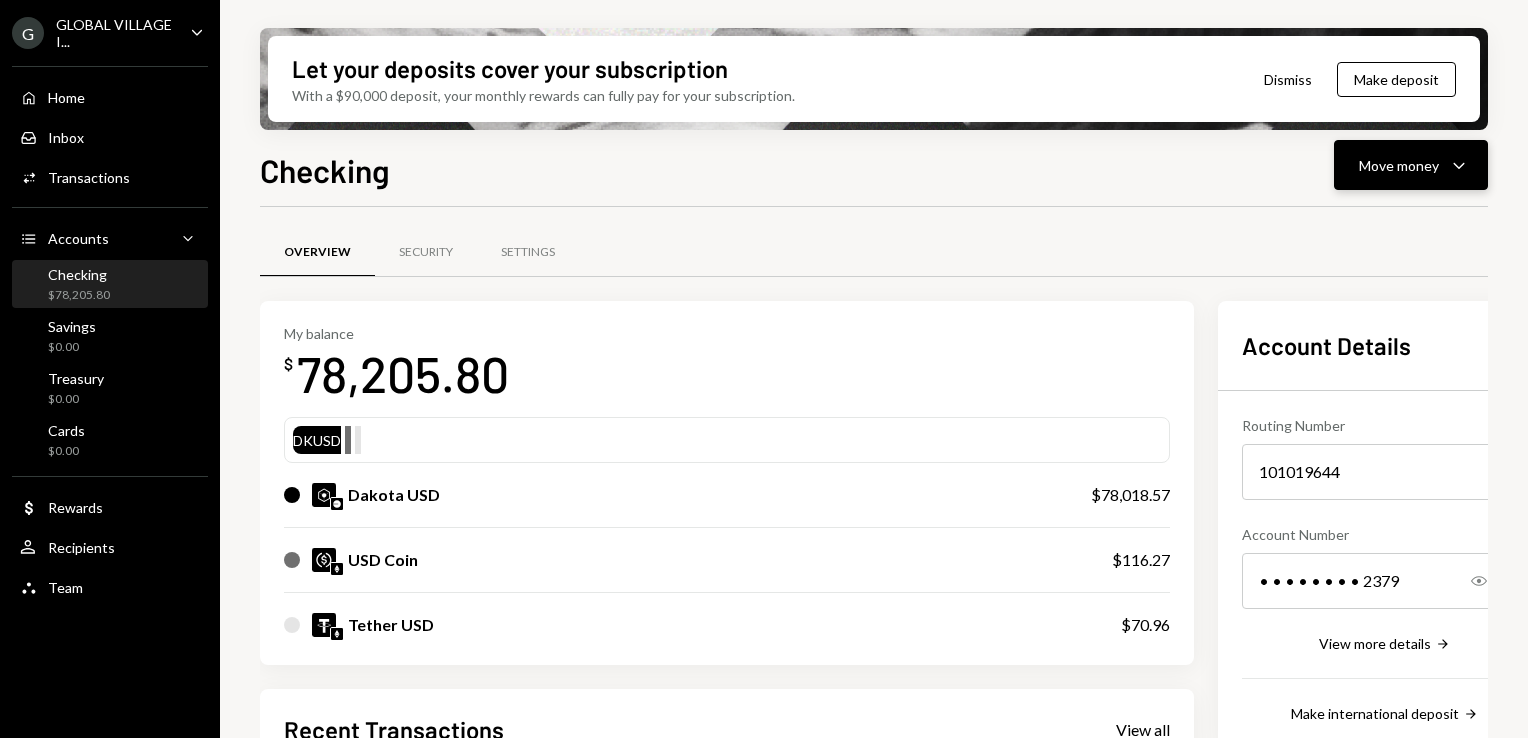 click on "Caret Down" at bounding box center (1459, 165) 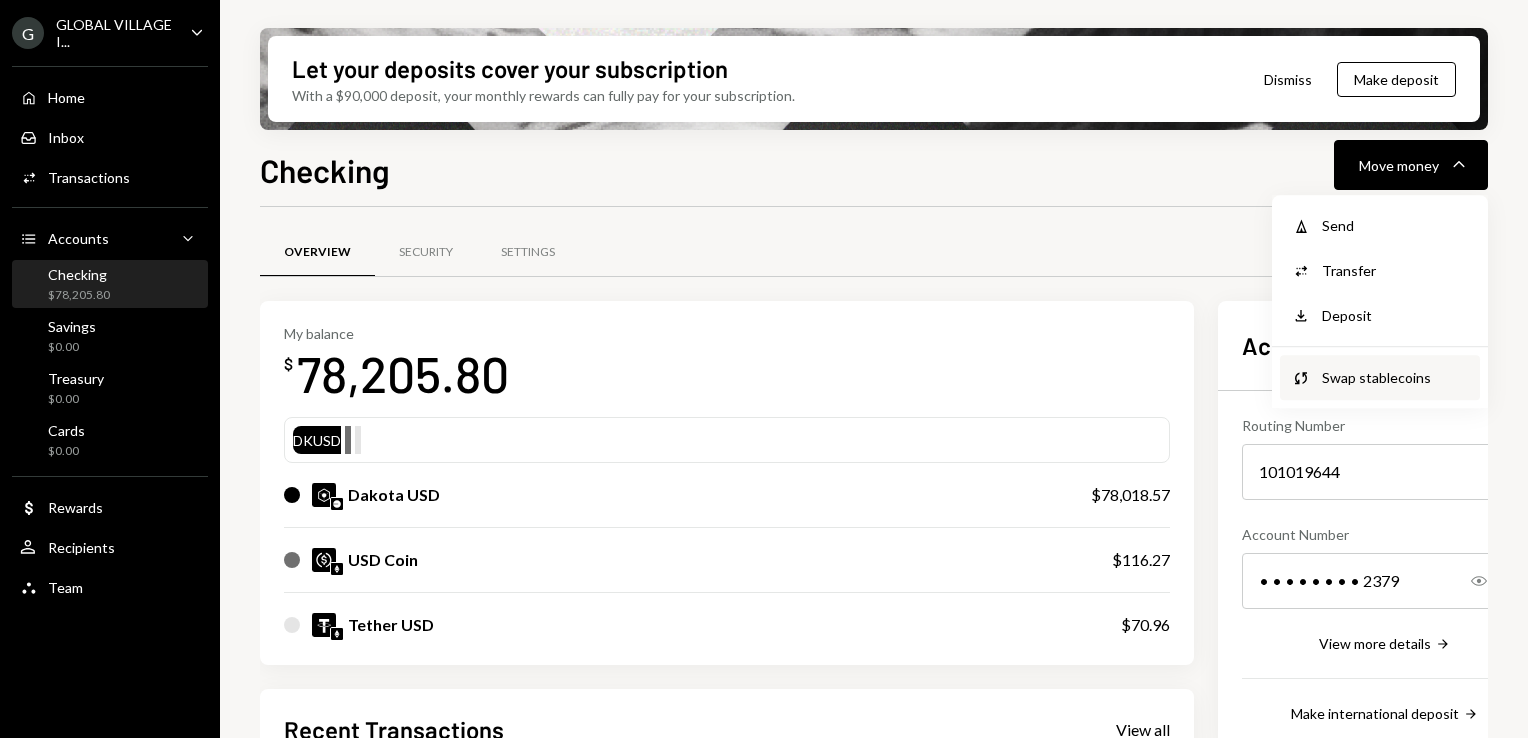 click on "Swap stablecoins" at bounding box center (1395, 225) 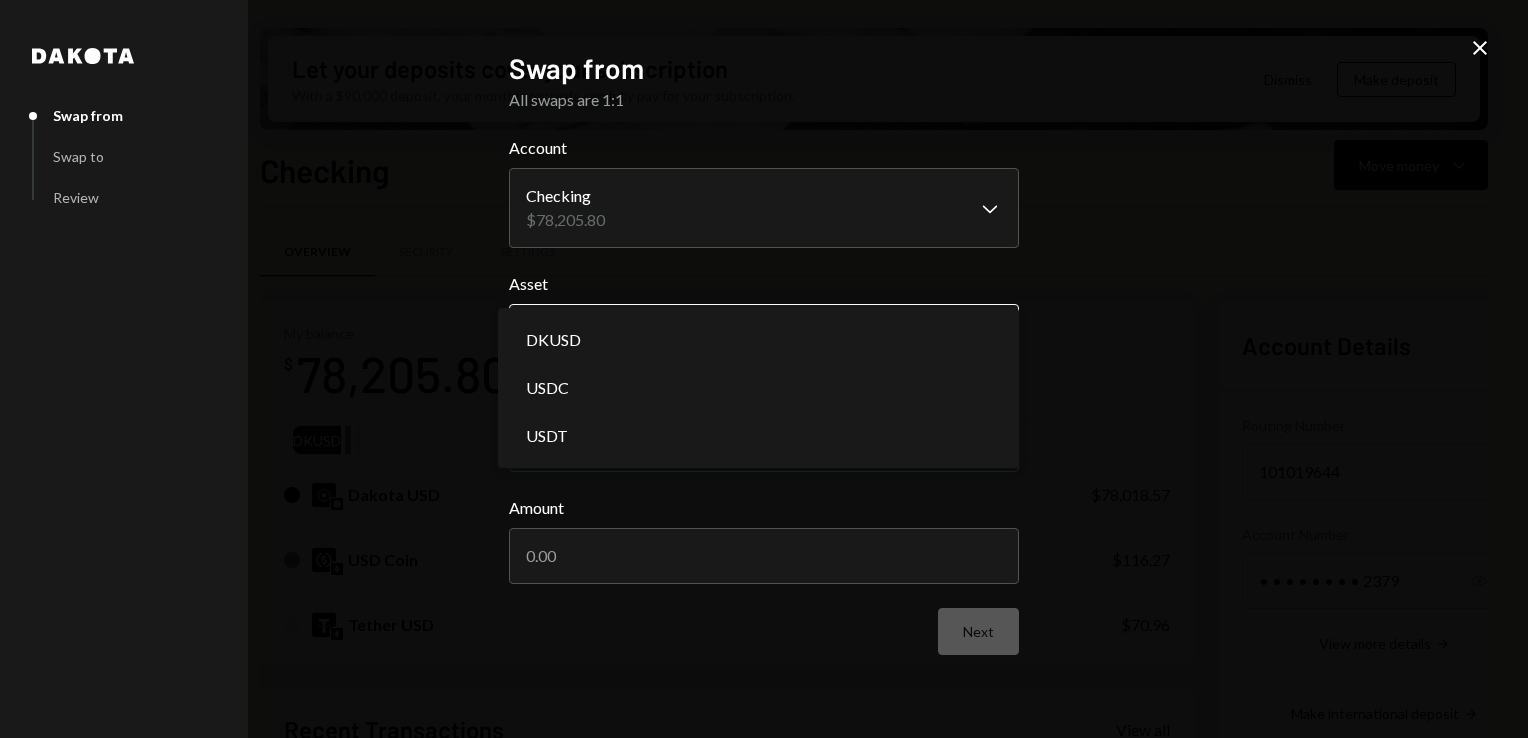 click on "G GLOBAL VILLAGE I... Caret Down Home Home Inbox Inbox Activities Transactions Accounts Accounts Caret Down Checking $78,205.80 Savings $0.00 Treasury $0.00 Cards $0.00 Dollar Rewards User Recipients Team Team Let your deposits cover your subscription With a $90,000 deposit, your monthly rewards can fully pay for your subscription. Dismiss Make deposit Checking Move money Caret Down Overview Security Settings My balance $ 78,205.80 DKUSD Dakota USD $78,018.57 USD Coin $116.27 Tether USD $70.96 Recent Transactions View all Type Initiated By Initiated At Status Withdrawal 5,000  USDT Eliyahu Noviachkov 07/02/25 10:06 PM Completed Deposit 4,998  USDT 0xA9D1...1d3E43 Copy 07/02/25 9:27 PM Completed Stablecoin Conversion $5,000.00 Eliyahu Noviachkov 07/02/25 9:10 PM Completed Withdrawal 67,500  USDT Eliyahu Noviachkov 06/30/25 3:02 PM Completed Deposit 67,572.96  USDT 0xA9D1...1d3E43 Copy 06/30/25 2:57 PM Completed Account Details Routing Number 101019644 Copy Account Number • • • • • • • •  2379" at bounding box center (764, 369) 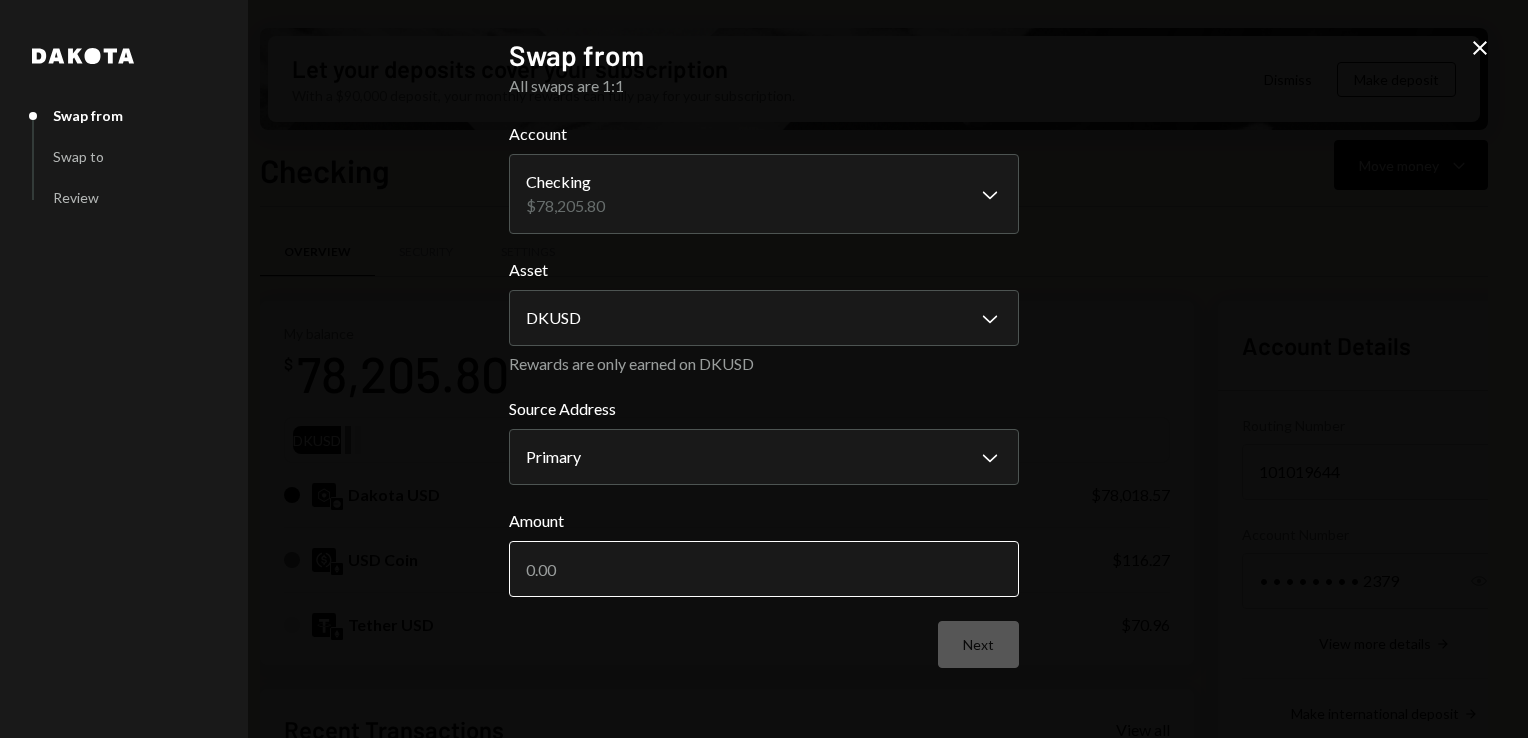 click on "Amount" at bounding box center (764, 569) 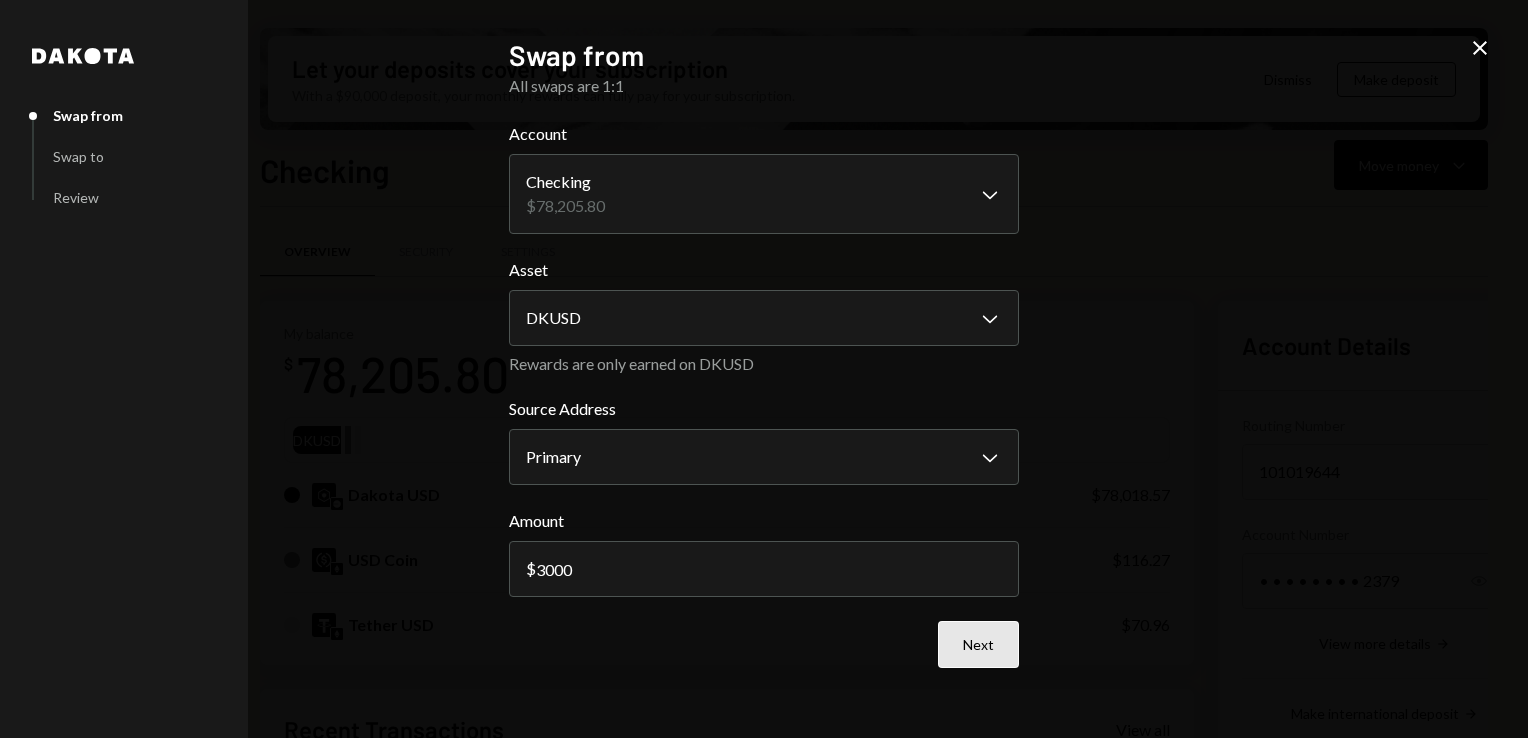 type on "3000" 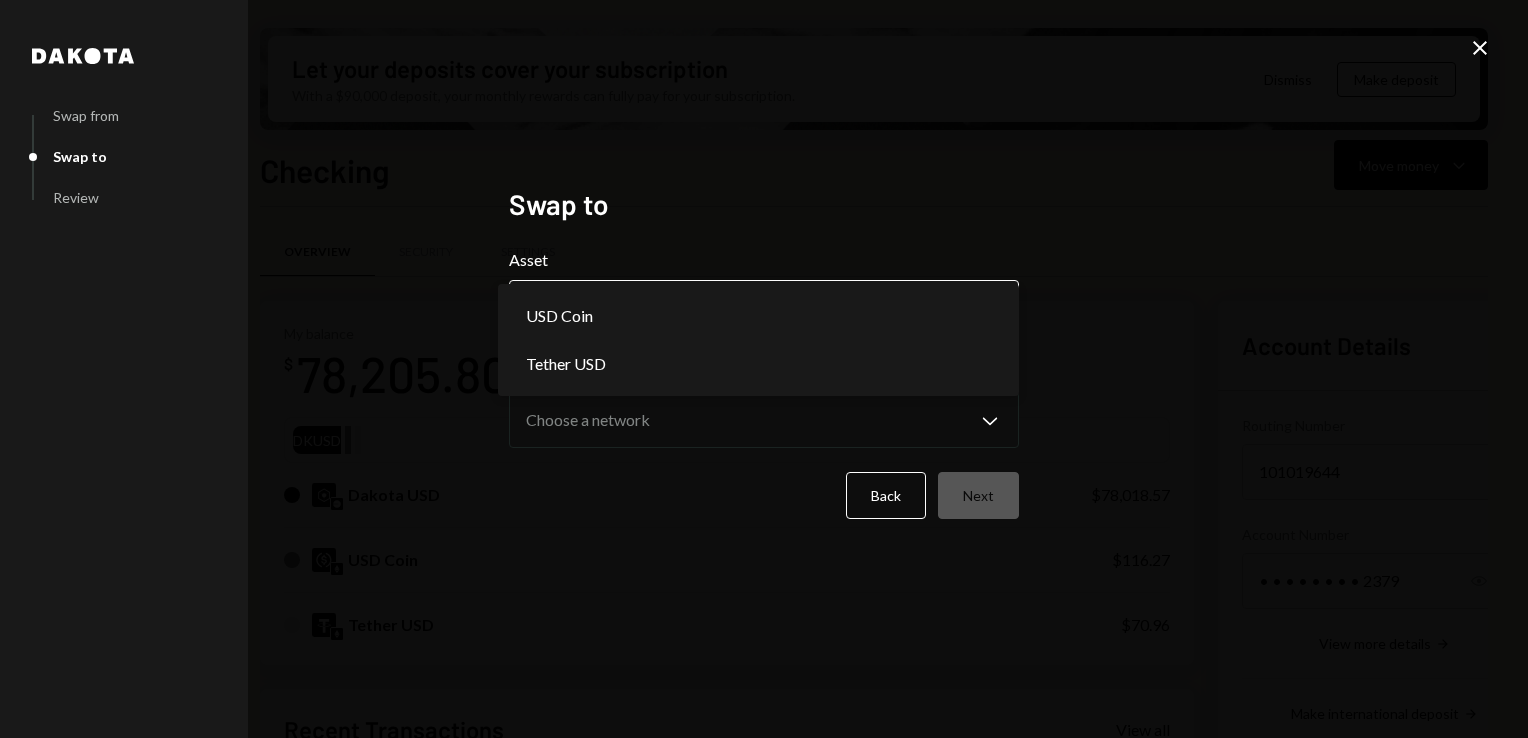 click on "G GLOBAL VILLAGE I... Caret Down Home Home Inbox Inbox Activities Transactions Accounts Accounts Caret Down Checking $78,205.80 Savings $0.00 Treasury $0.00 Cards $0.00 Dollar Rewards User Recipients Team Team Let your deposits cover your subscription With a $90,000 deposit, your monthly rewards can fully pay for your subscription. Dismiss Make deposit Checking Move money Caret Down Overview Security Settings My balance $ 78,205.80 DKUSD Dakota USD $78,018.57 USD Coin $116.27 Tether USD $70.96 Recent Transactions View all Type Initiated By Initiated At Status Withdrawal 5,000  USDT Eliyahu Noviachkov 07/02/25 10:06 PM Completed Deposit 4,998  USDT 0xA9D1...1d3E43 Copy 07/02/25 9:27 PM Completed Stablecoin Conversion $5,000.00 Eliyahu Noviachkov 07/02/25 9:10 PM Completed Withdrawal 67,500  USDT Eliyahu Noviachkov 06/30/25 3:02 PM Completed Deposit 67,572.96  USDT 0xA9D1...1d3E43 Copy 06/30/25 2:57 PM Completed Account Details Routing Number 101019644 Copy Account Number • • • • • • • •  2379" at bounding box center [764, 369] 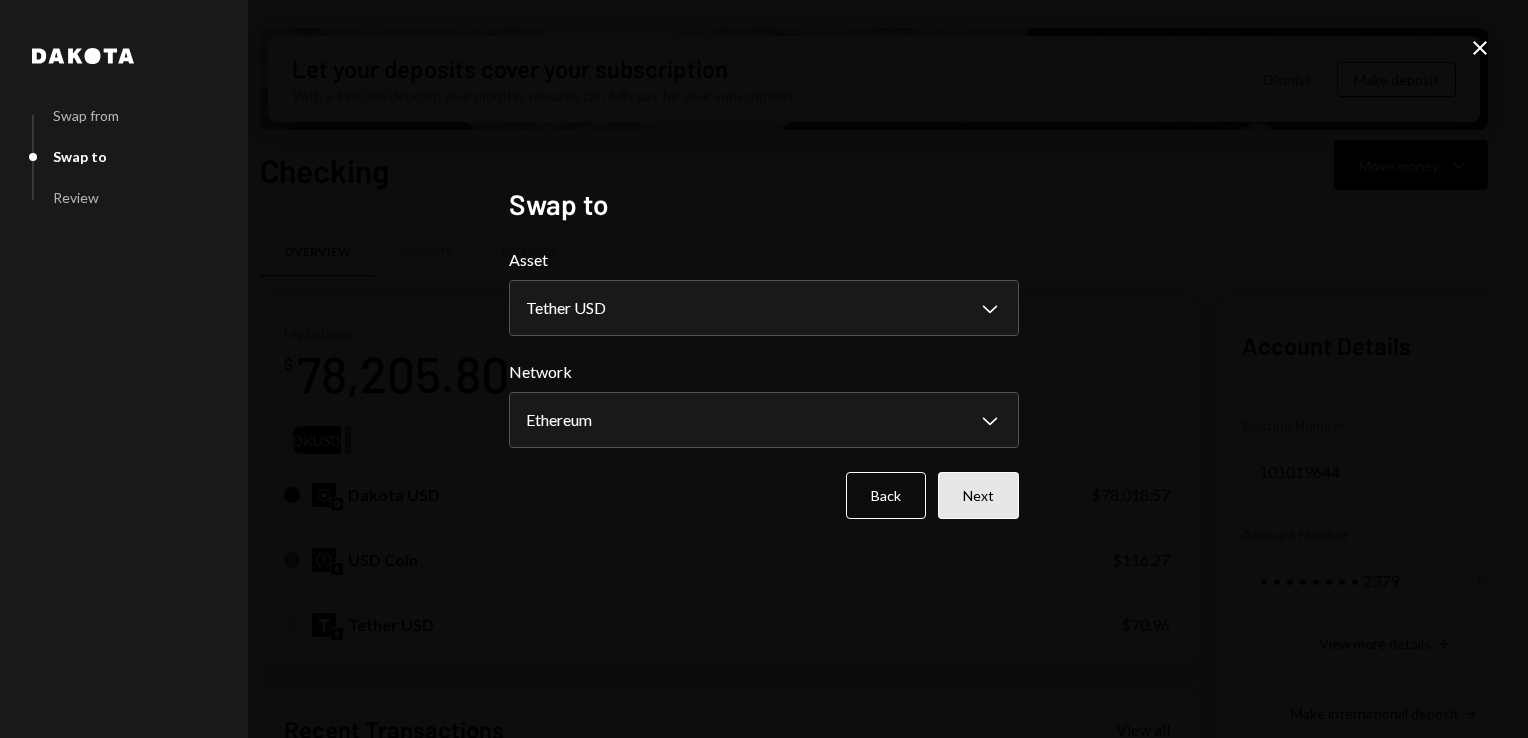 click on "Next" at bounding box center (978, 495) 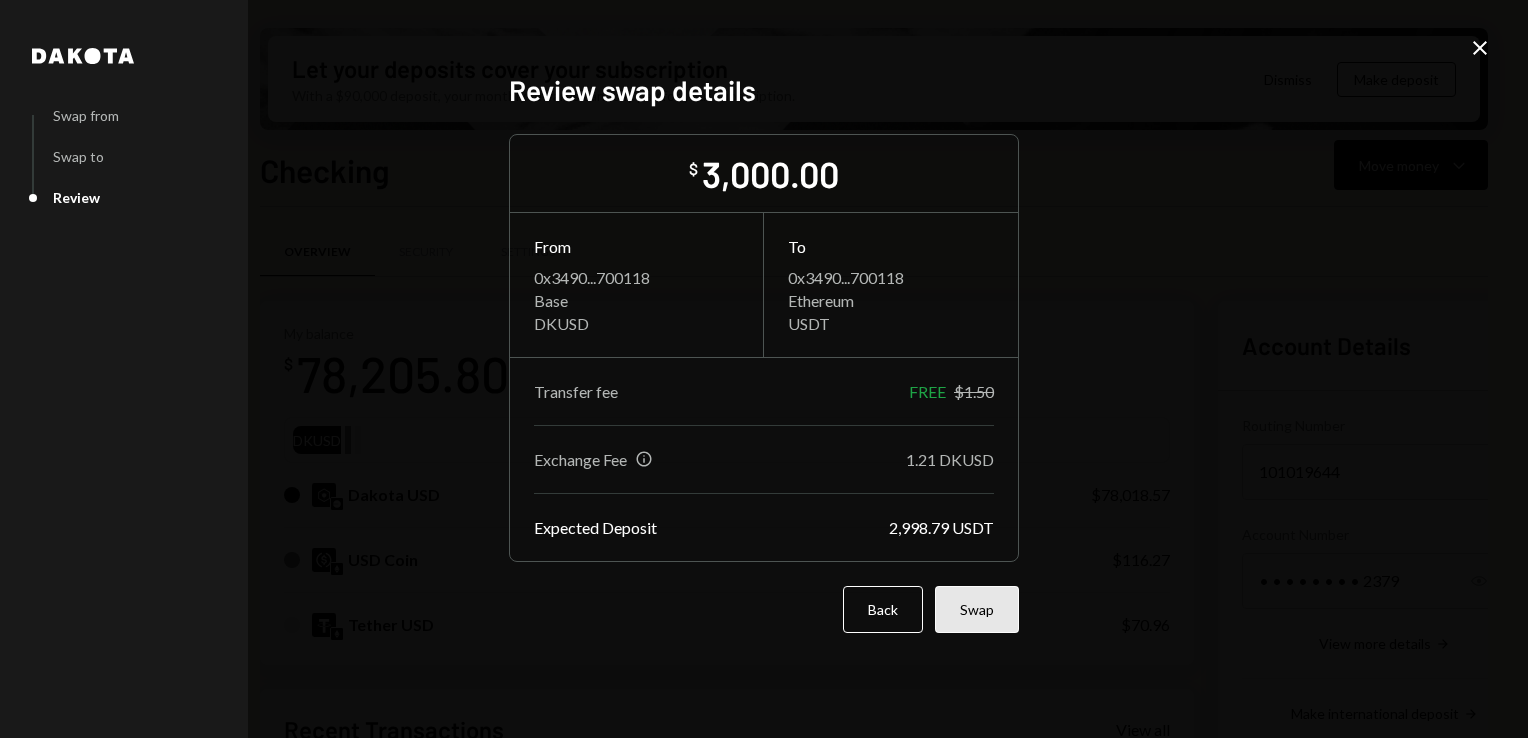 click on "Swap" at bounding box center (977, 609) 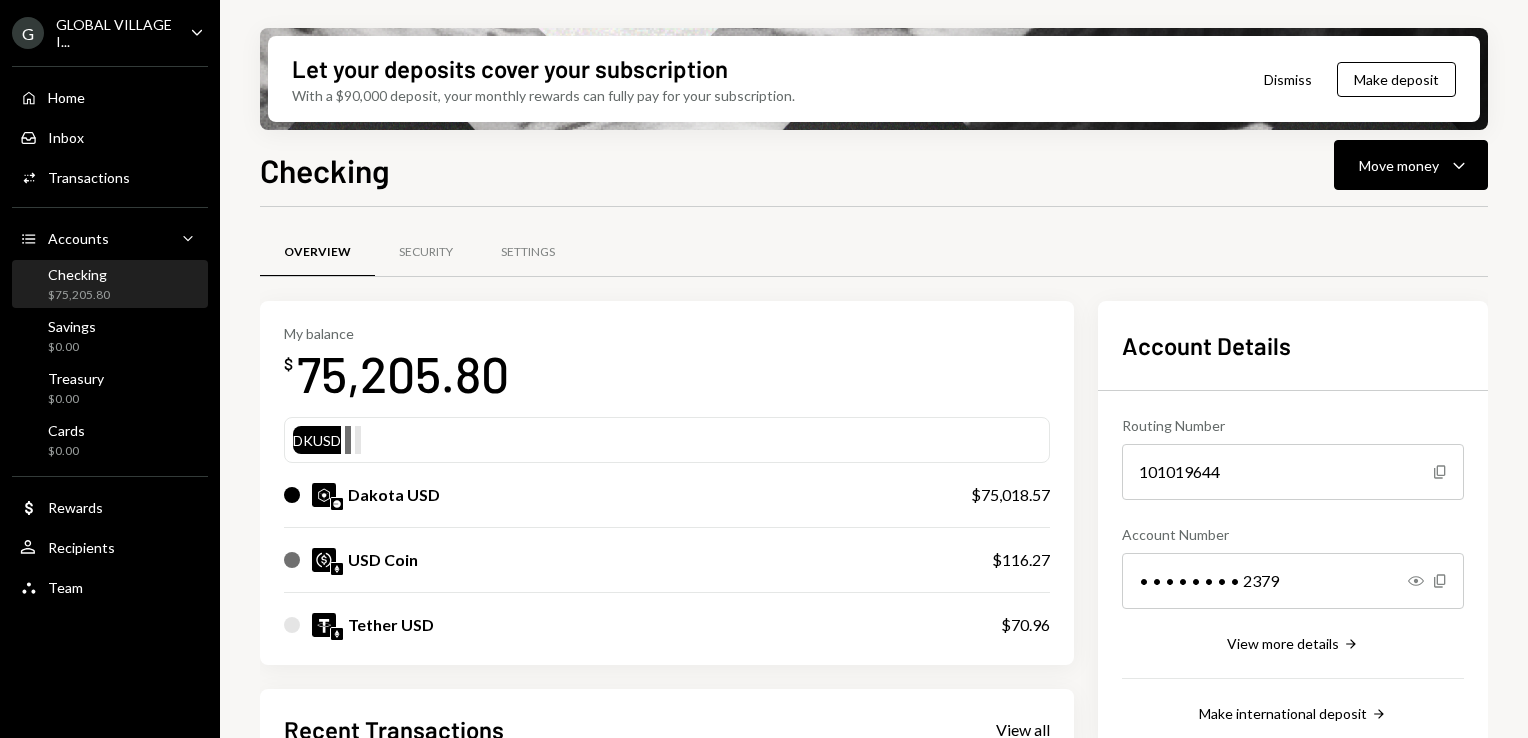 scroll, scrollTop: 0, scrollLeft: 0, axis: both 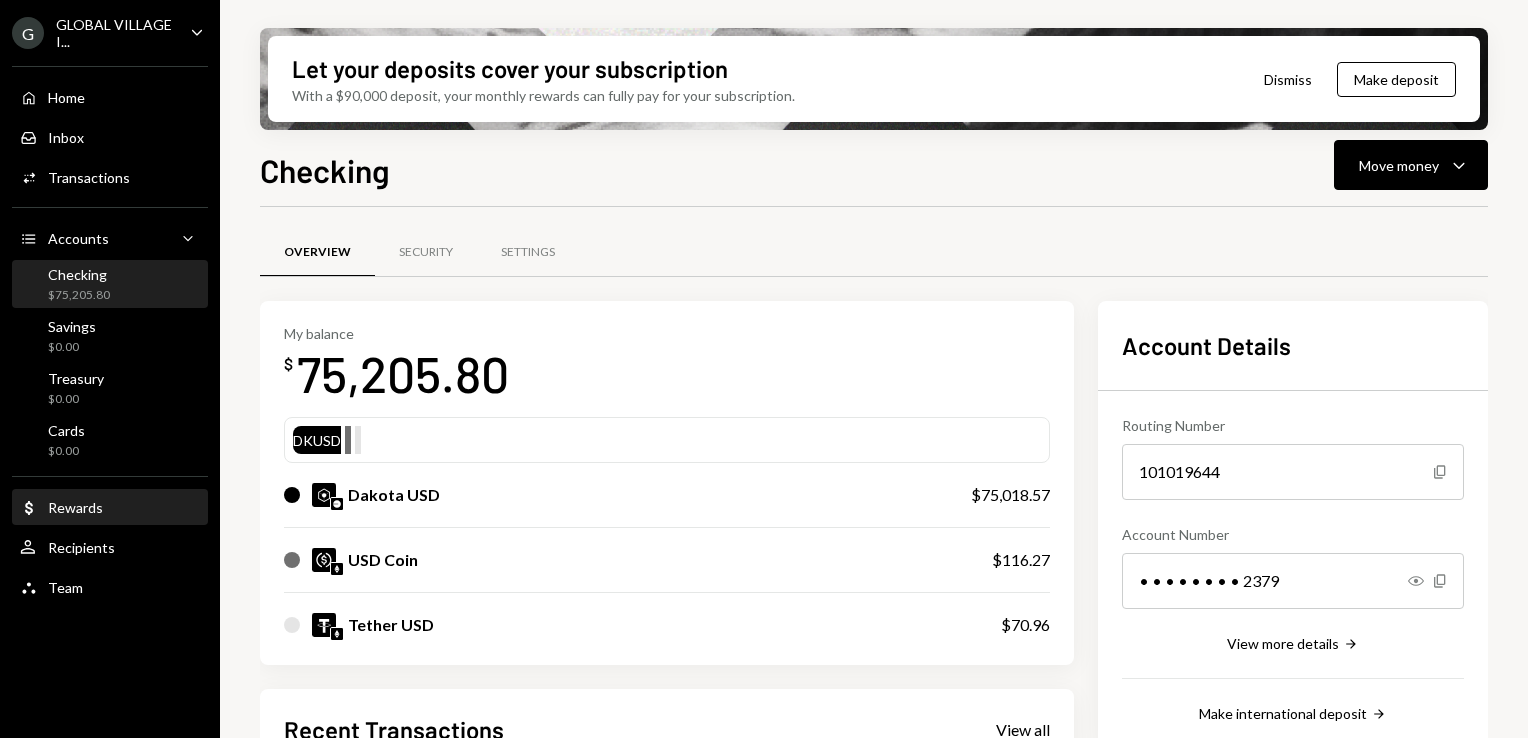 click on "Dollar Rewards" at bounding box center [61, 508] 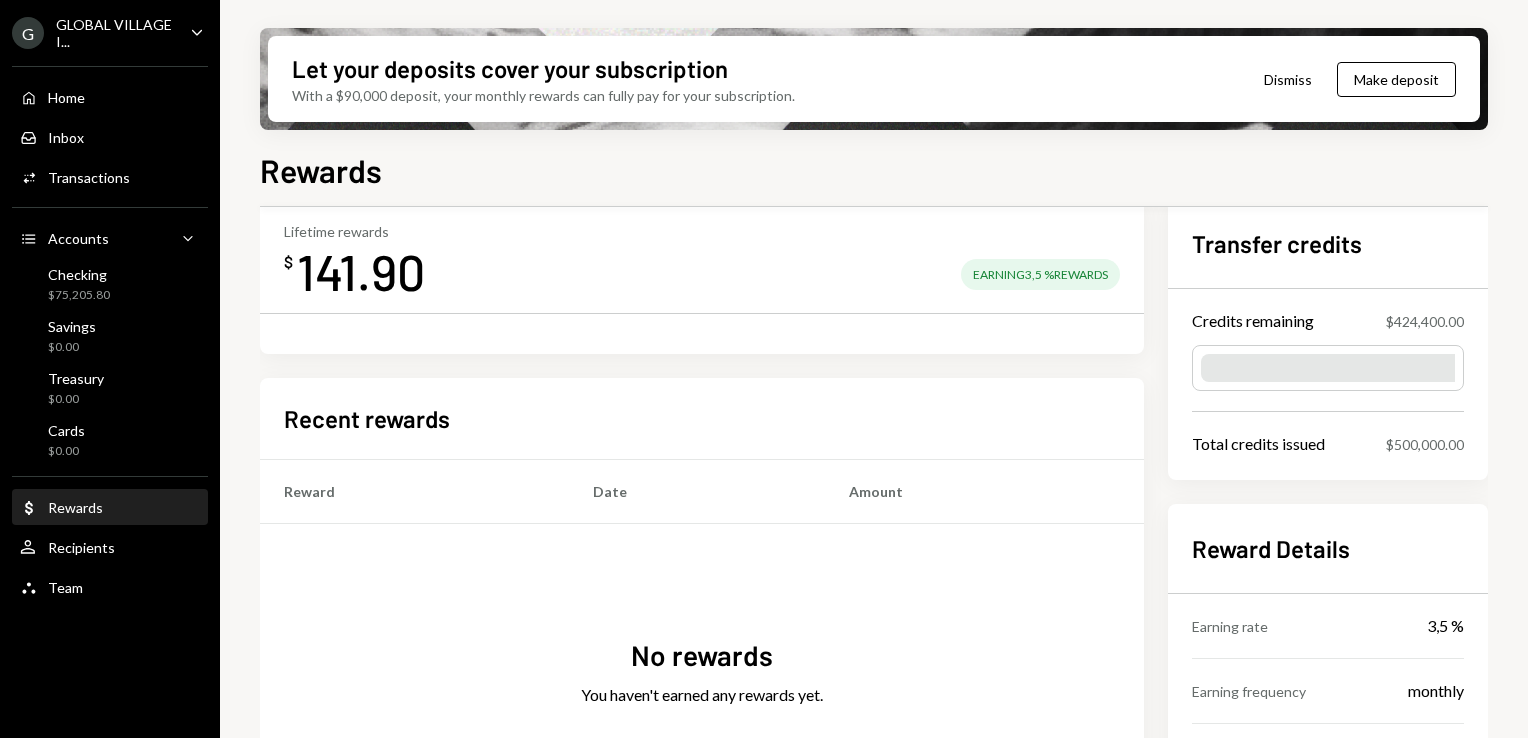 scroll, scrollTop: 39, scrollLeft: 0, axis: vertical 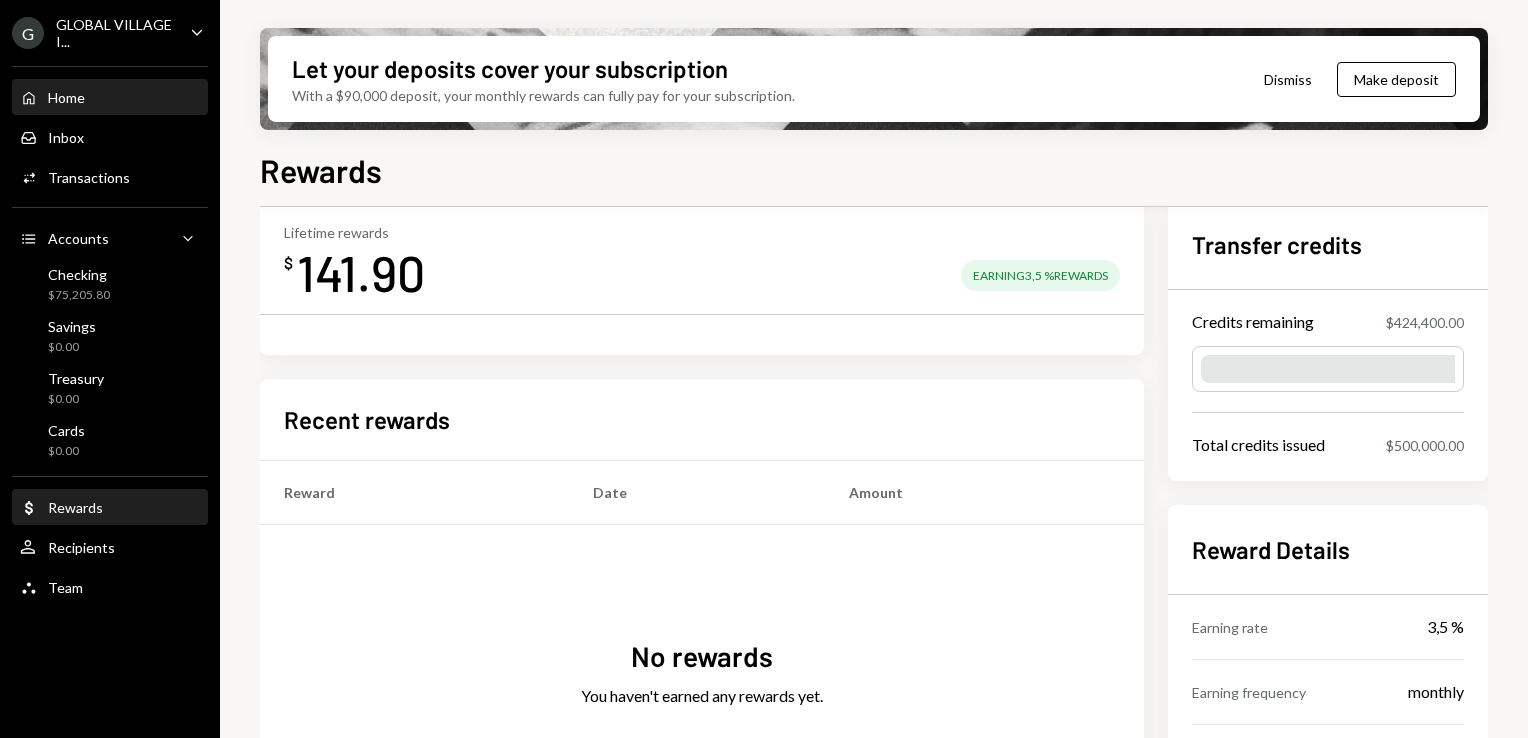click on "Home Home" at bounding box center [110, 98] 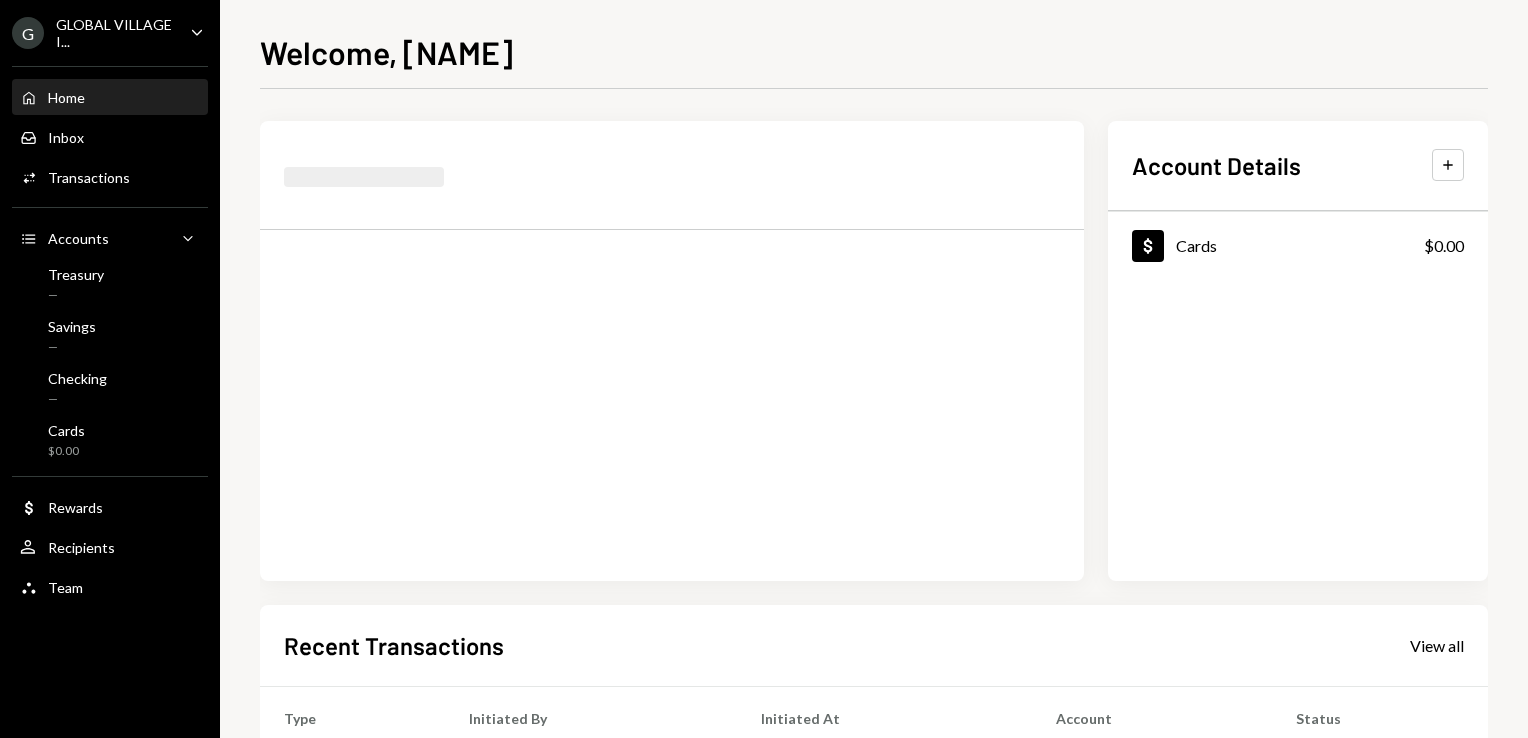 scroll, scrollTop: 0, scrollLeft: 0, axis: both 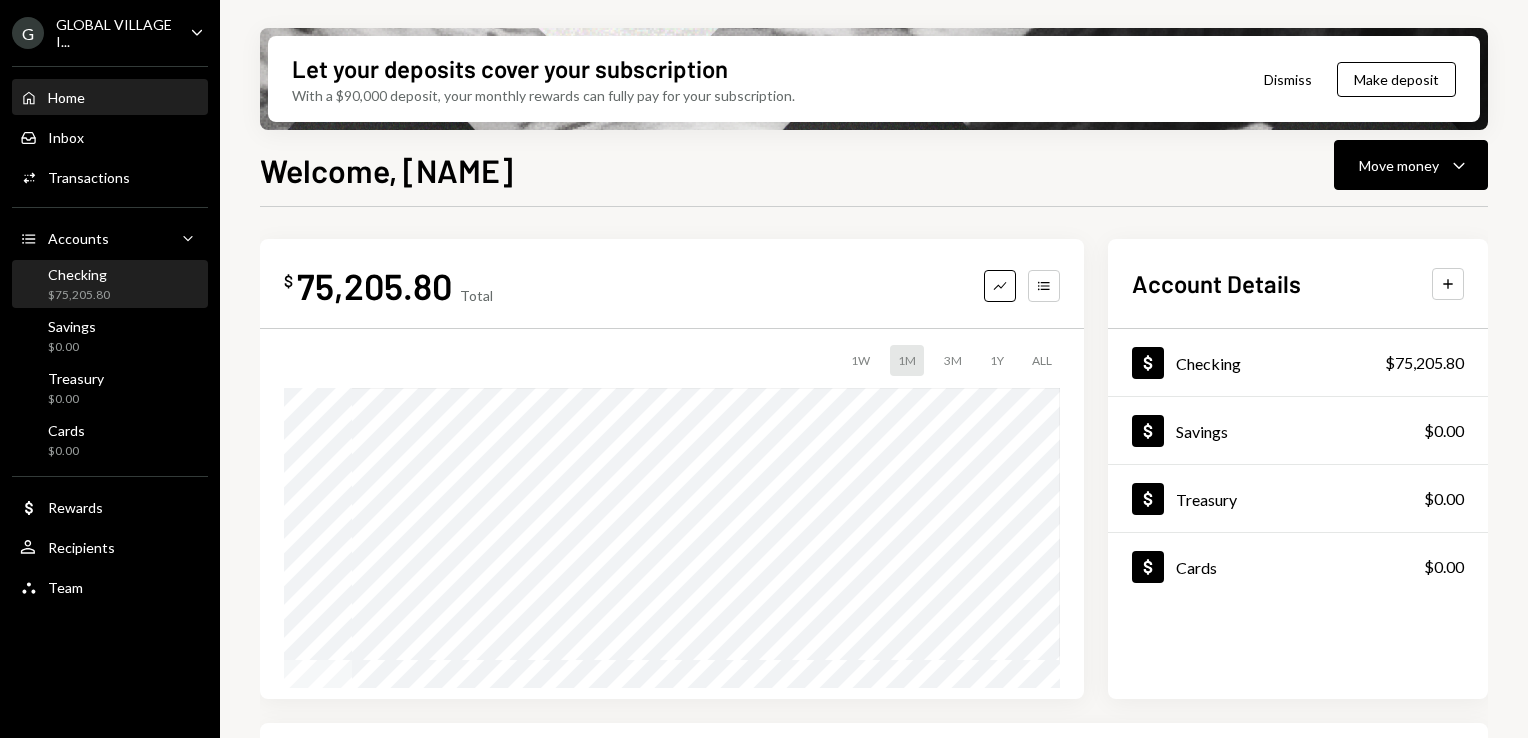 click on "Checking" at bounding box center (79, 274) 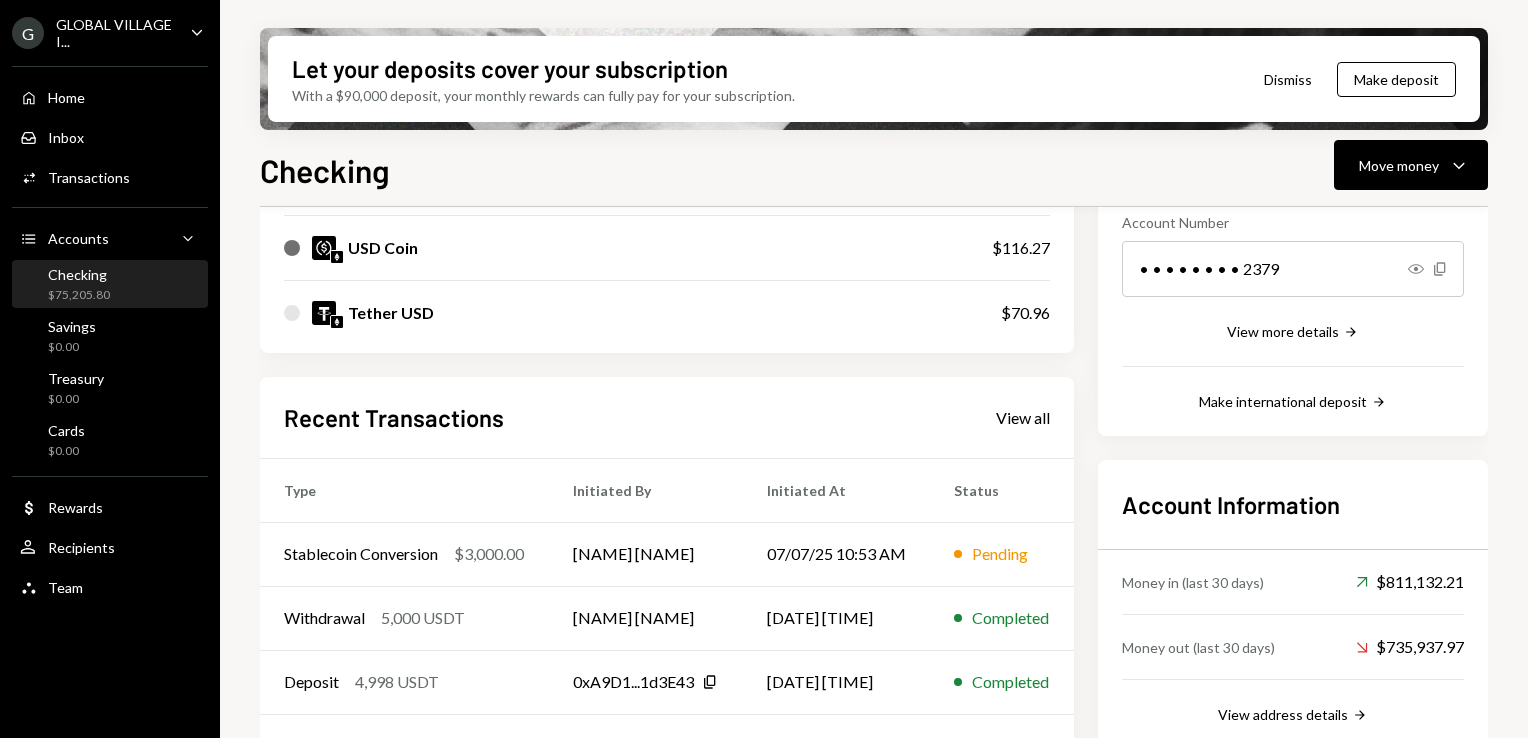 scroll, scrollTop: 320, scrollLeft: 0, axis: vertical 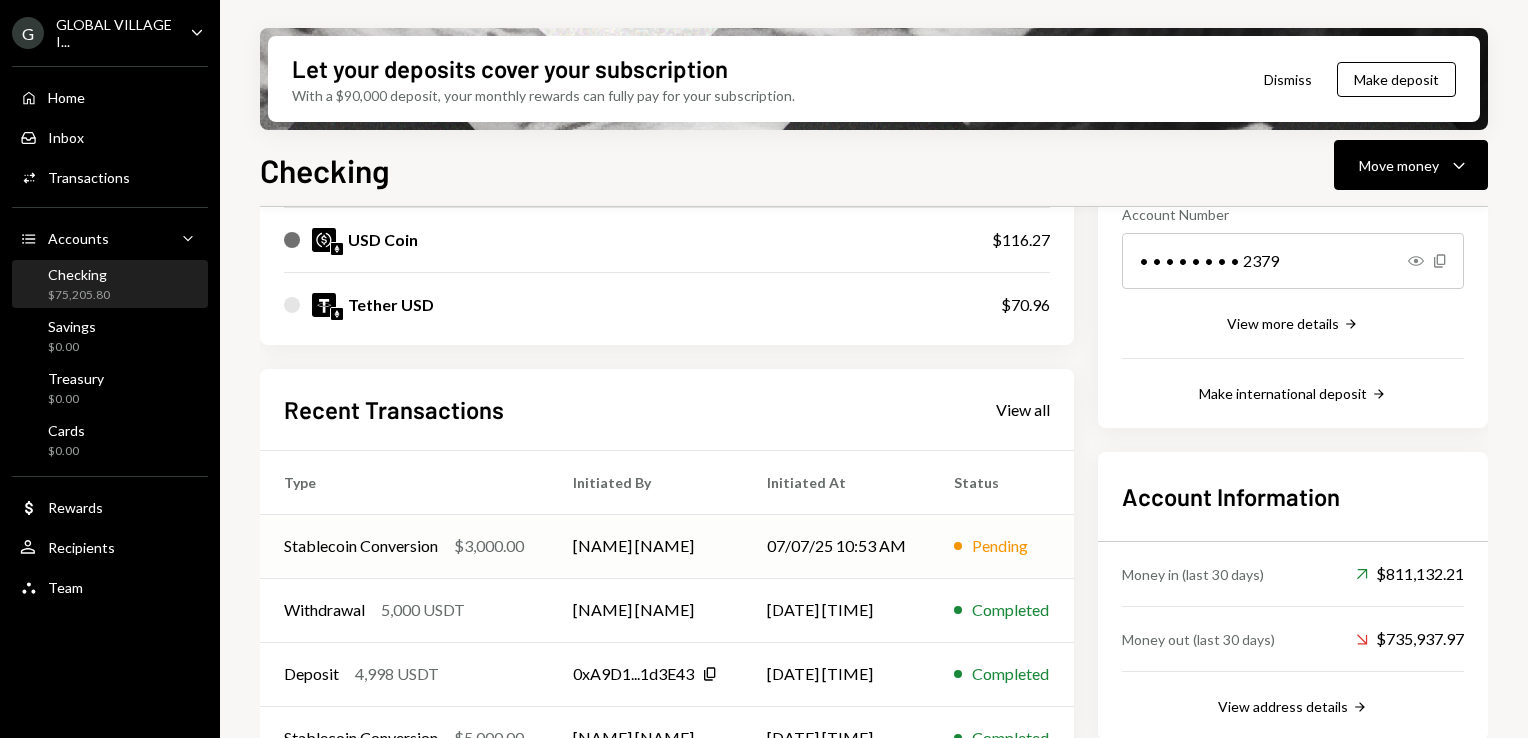 click on "Stablecoin Conversion $3,000.00" at bounding box center [404, 546] 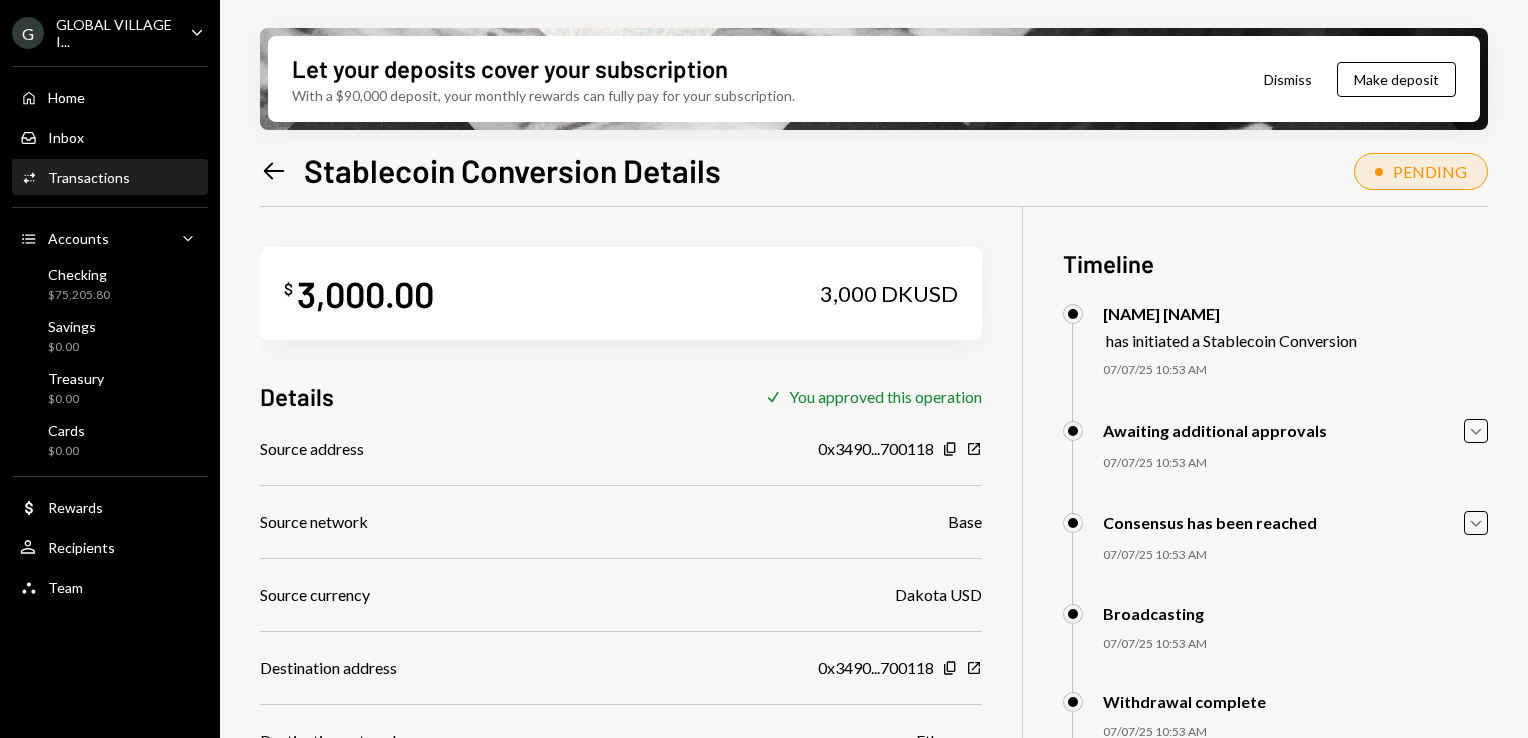 scroll, scrollTop: 259, scrollLeft: 0, axis: vertical 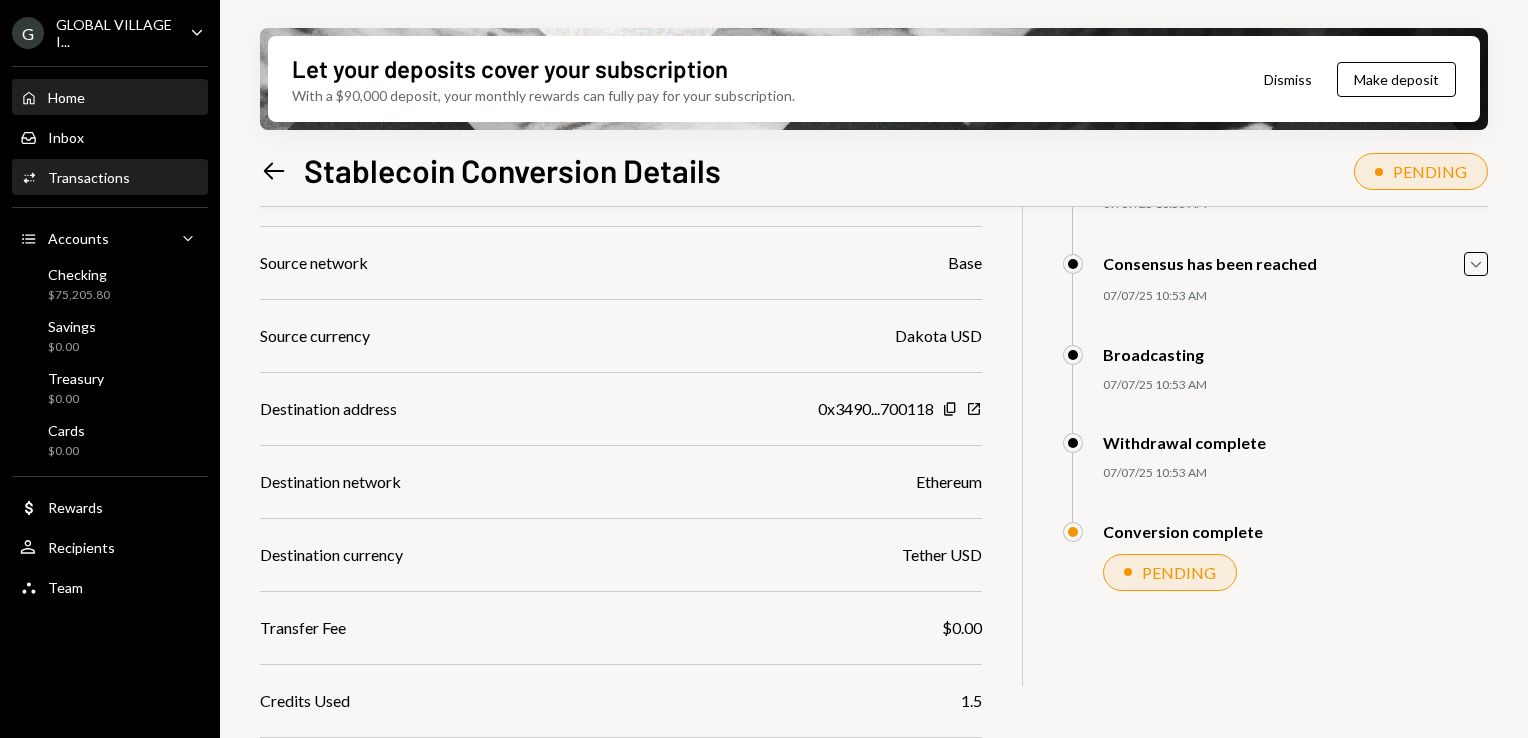 click on "Home Home" at bounding box center [110, 97] 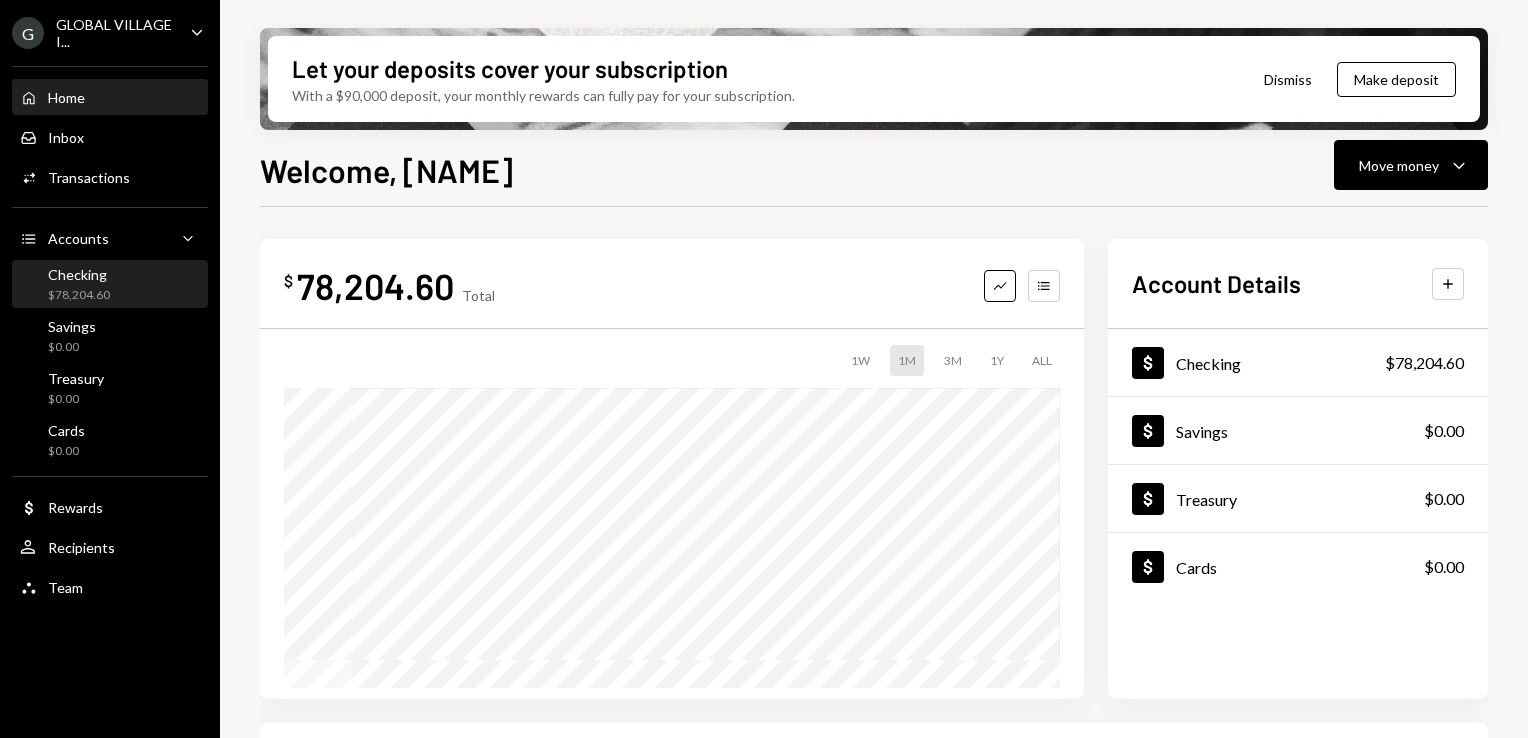 click on "Checking" at bounding box center (79, 274) 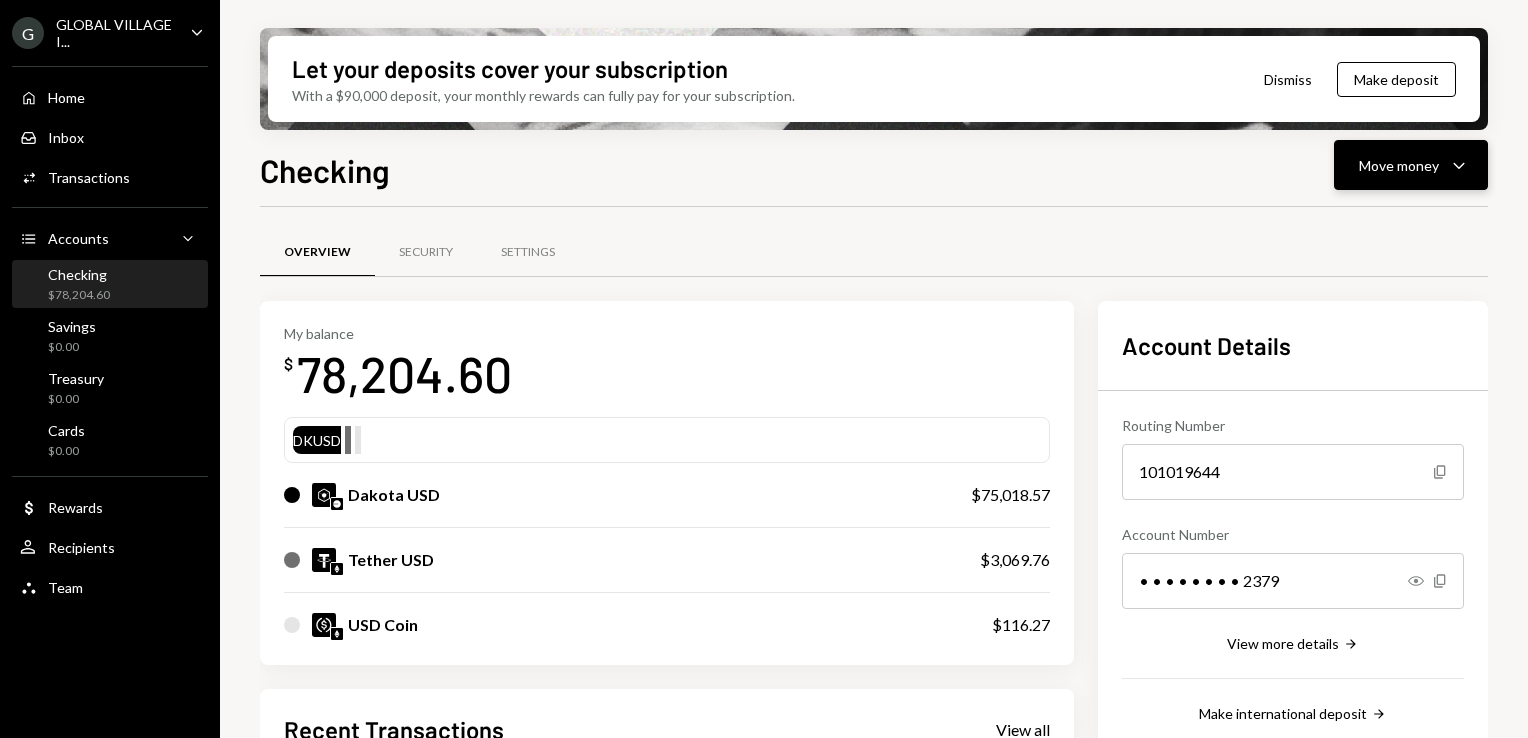 click on "Move money" at bounding box center [1399, 165] 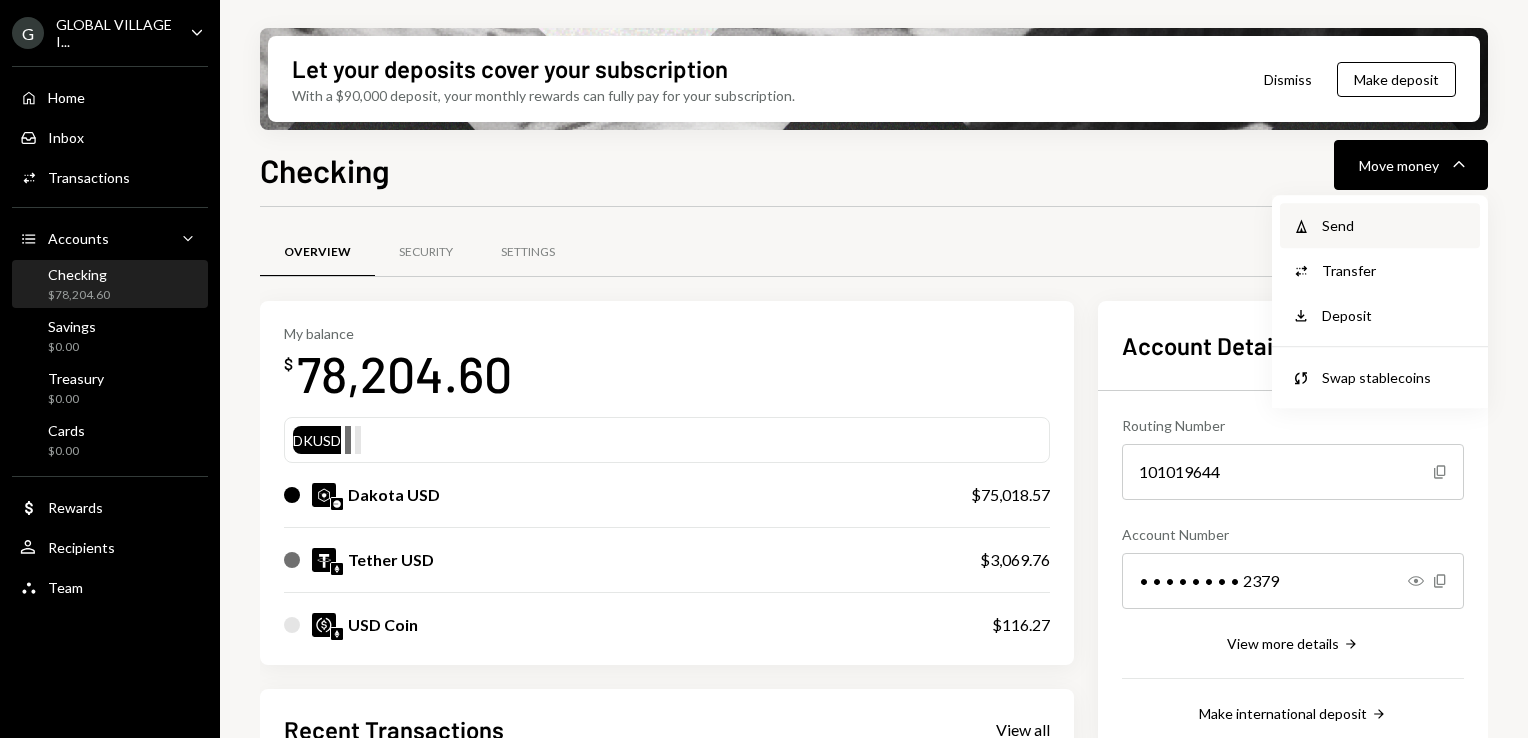 click on "Send" at bounding box center (1395, 225) 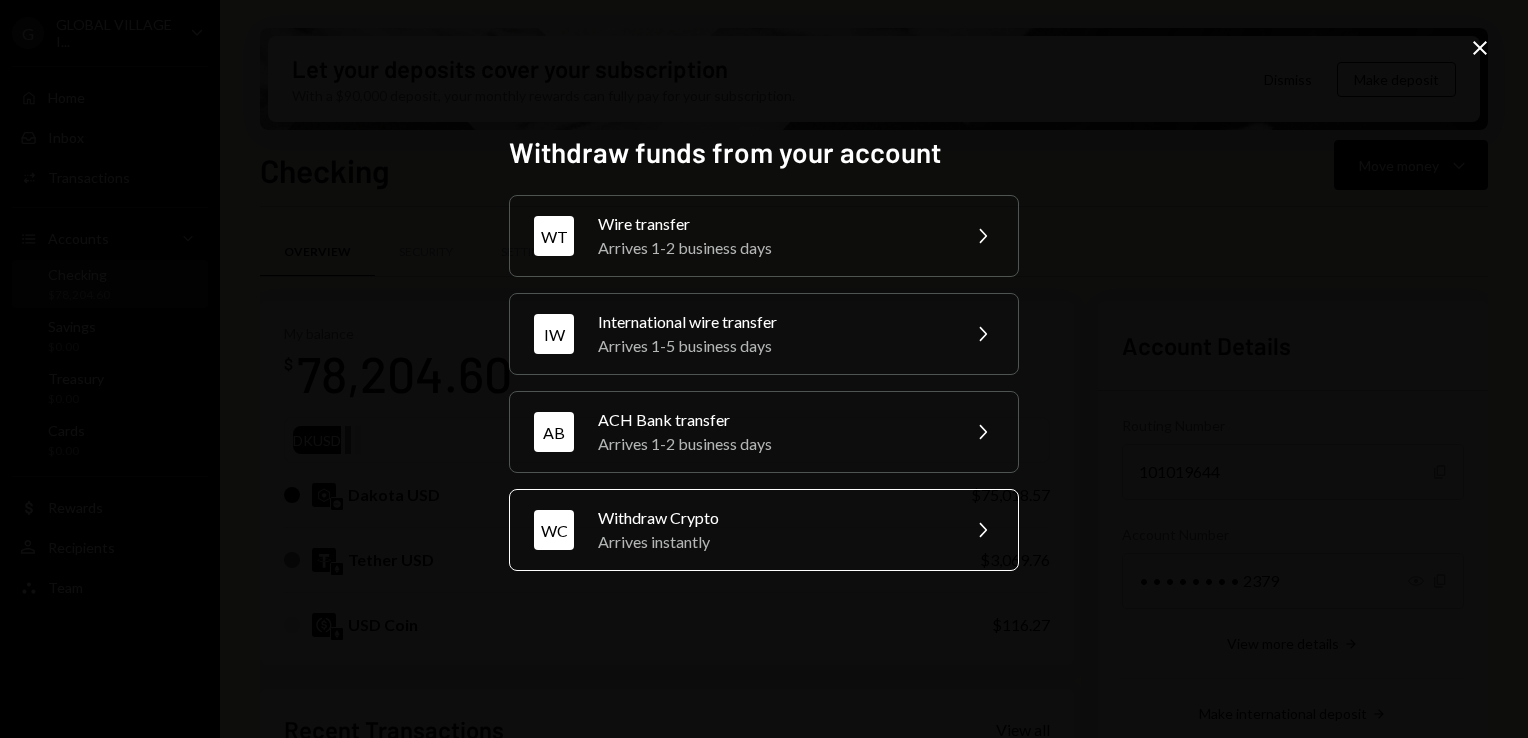 click on "Withdraw Crypto" at bounding box center (772, 224) 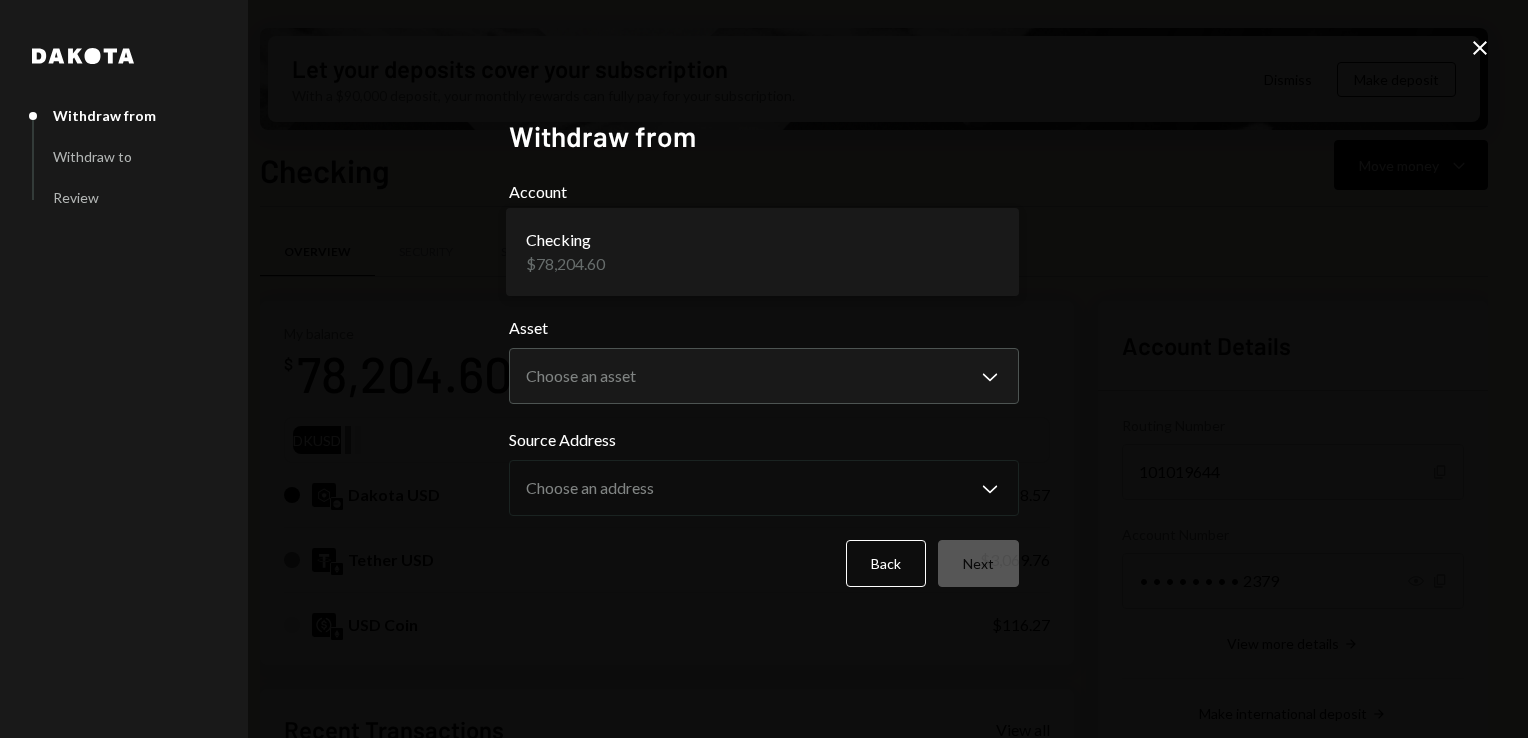 click on "G GLOBAL VILLAGE I... Caret Down Home Home Inbox Inbox Activities Transactions Accounts Accounts Caret Down Checking $78,204.60 Savings $0.00 Treasury $0.00 Cards $0.00 Dollar Rewards User Recipients Team Team Let your deposits cover your subscription With a $90,000 deposit, your monthly rewards can fully pay for your subscription. Dismiss Make deposit Checking Move money Caret Down Overview Security Settings My balance $ 78,204.60 DKUSD Dakota USD $75,018.57 Tether USD $3,069.76 USD Coin $116.27 Recent Transactions View all Type Initiated By Initiated At Status Deposit 2,998.8  USDT 0xA9D1...1d3E43 Copy 07/07/25 10:57 AM Completed Stablecoin Conversion $3,000.00 Eliyahu Noviachkov 07/07/25 10:53 AM Pending Withdrawal 5,000  USDT Eliyahu Noviachkov 07/02/25 10:06 PM Completed Deposit 4,998  USDT 0xA9D1...1d3E43 Copy 07/02/25 9:27 PM Completed Stablecoin Conversion $5,000.00 Eliyahu Noviachkov 07/02/25 9:10 PM Completed Account Details Routing Number 101019644 Copy Account Number Show Copy View more details" at bounding box center (764, 369) 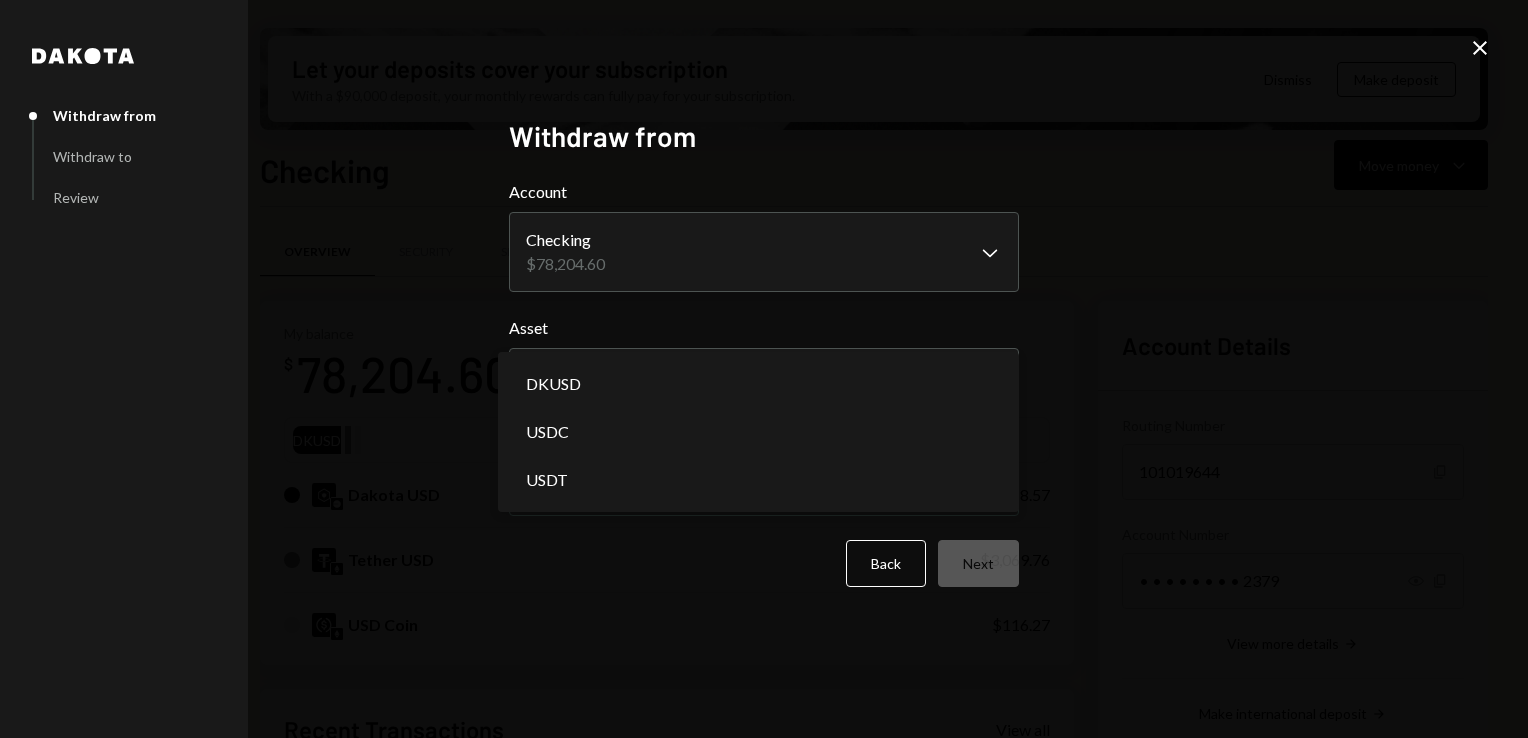 click on "G GLOBAL VILLAGE I... Caret Down Home Home Inbox Inbox Activities Transactions Accounts Accounts Caret Down Checking $78,204.60 Savings $0.00 Treasury $0.00 Cards $0.00 Dollar Rewards User Recipients Team Team Let your deposits cover your subscription With a $90,000 deposit, your monthly rewards can fully pay for your subscription. Dismiss Make deposit Checking Move money Caret Down Overview Security Settings My balance $ 78,204.60 DKUSD Dakota USD $75,018.57 Tether USD $3,069.76 USD Coin $116.27 Recent Transactions View all Type Initiated By Initiated At Status Deposit 2,998.8  USDT 0xA9D1...1d3E43 Copy 07/07/25 10:57 AM Completed Stablecoin Conversion $3,000.00 Eliyahu Noviachkov 07/07/25 10:53 AM Pending Withdrawal 5,000  USDT Eliyahu Noviachkov 07/02/25 10:06 PM Completed Deposit 4,998  USDT 0xA9D1...1d3E43 Copy 07/02/25 9:27 PM Completed Stablecoin Conversion $5,000.00 Eliyahu Noviachkov 07/02/25 9:10 PM Completed Account Details Routing Number 101019644 Copy Account Number Show Copy View more details" at bounding box center (764, 369) 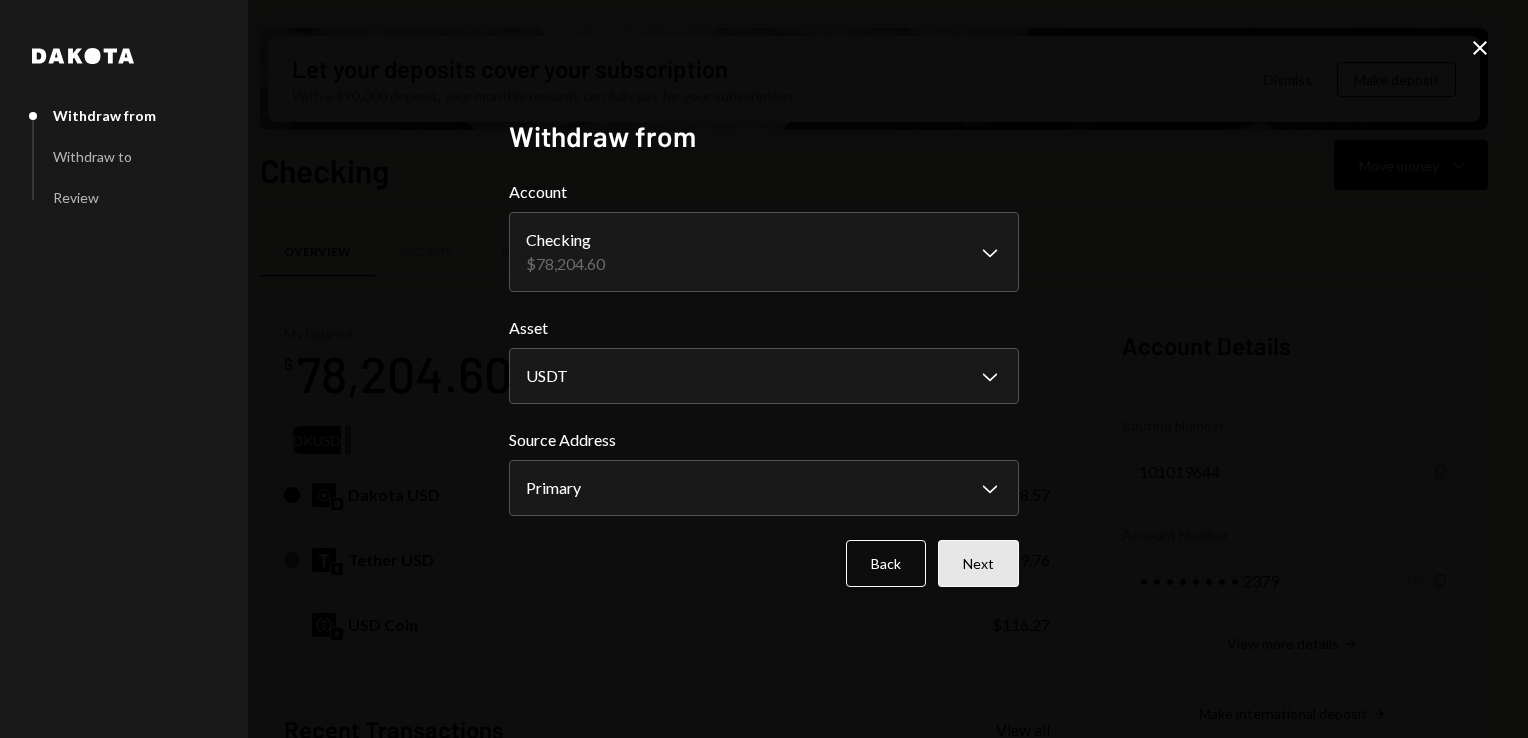 click on "Next" at bounding box center (978, 563) 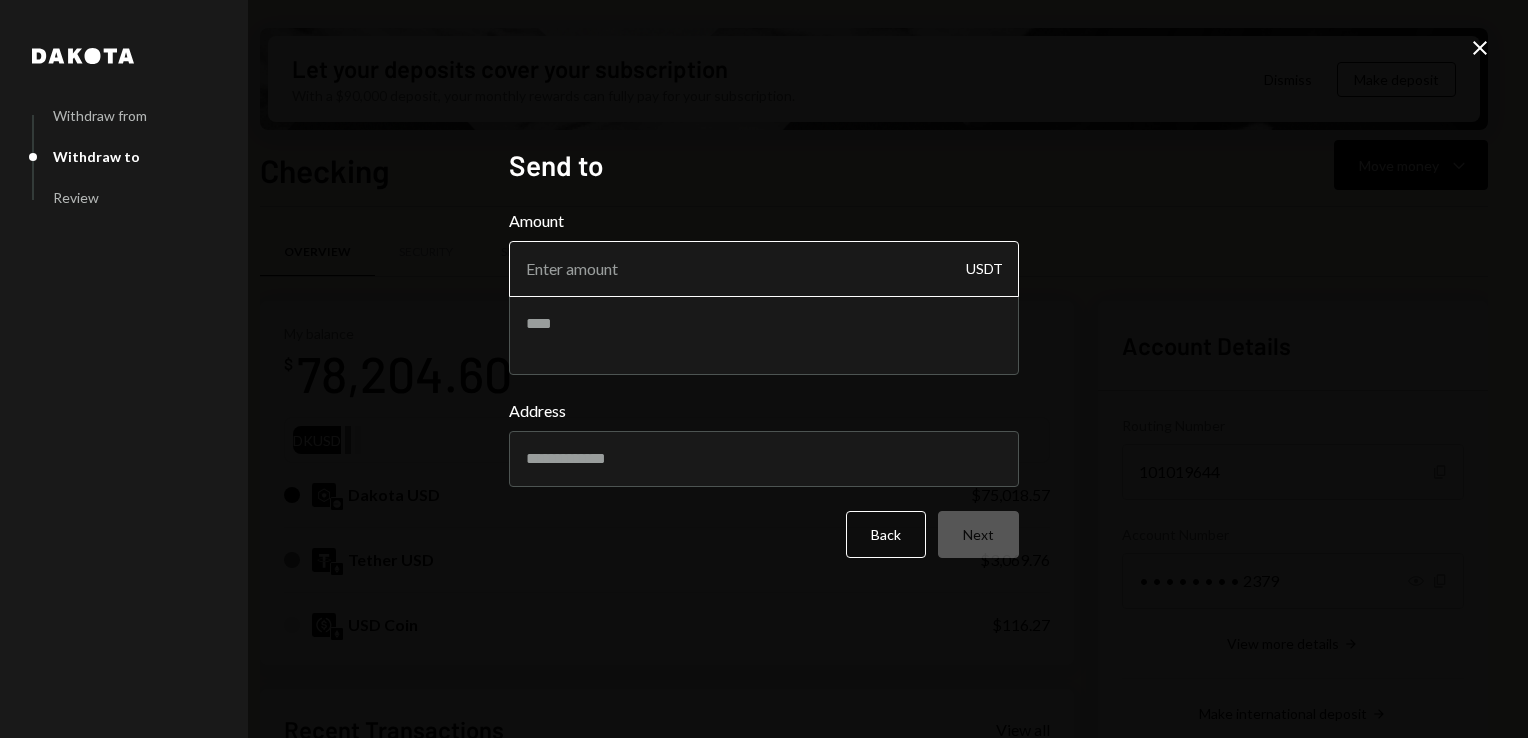 click on "Amount" at bounding box center [764, 269] 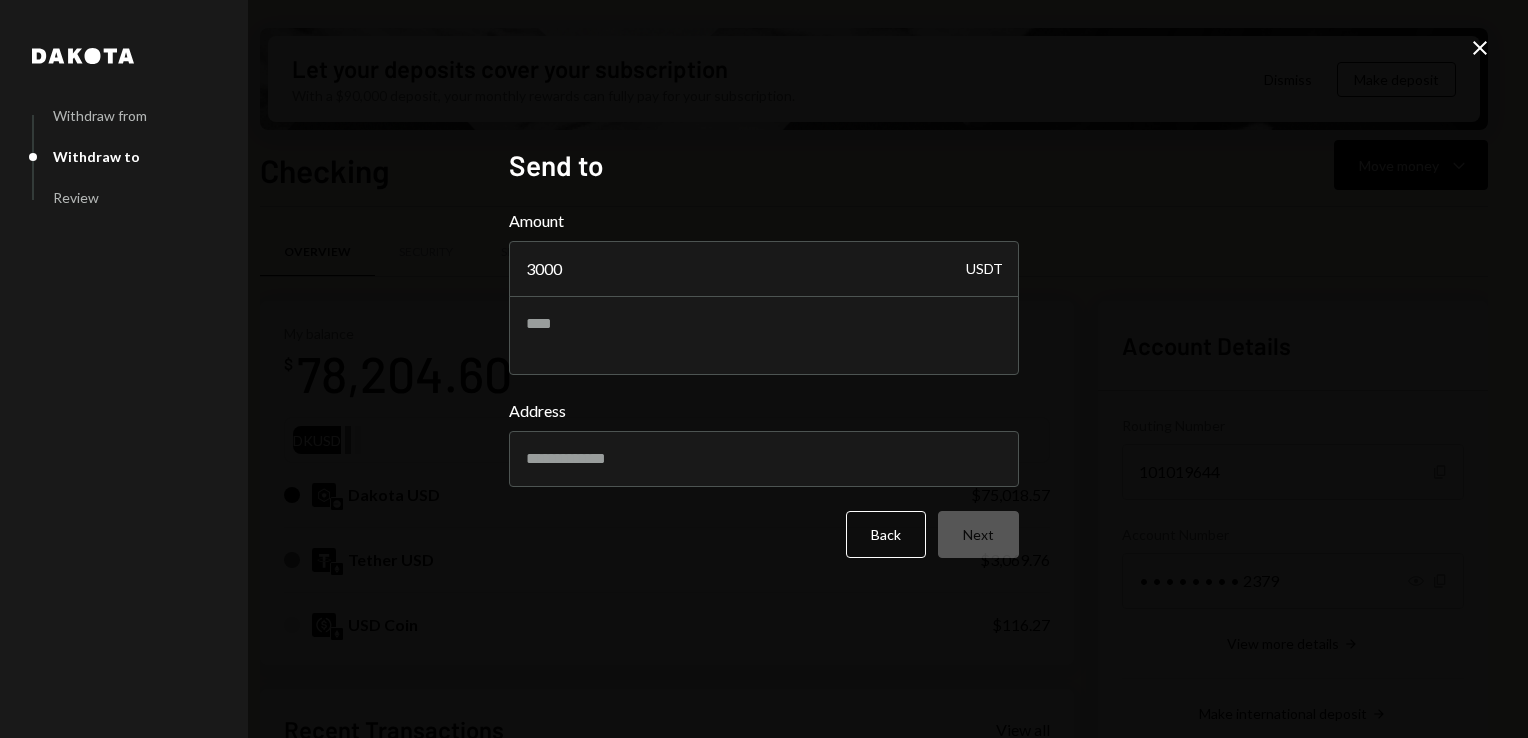 type on "3000" 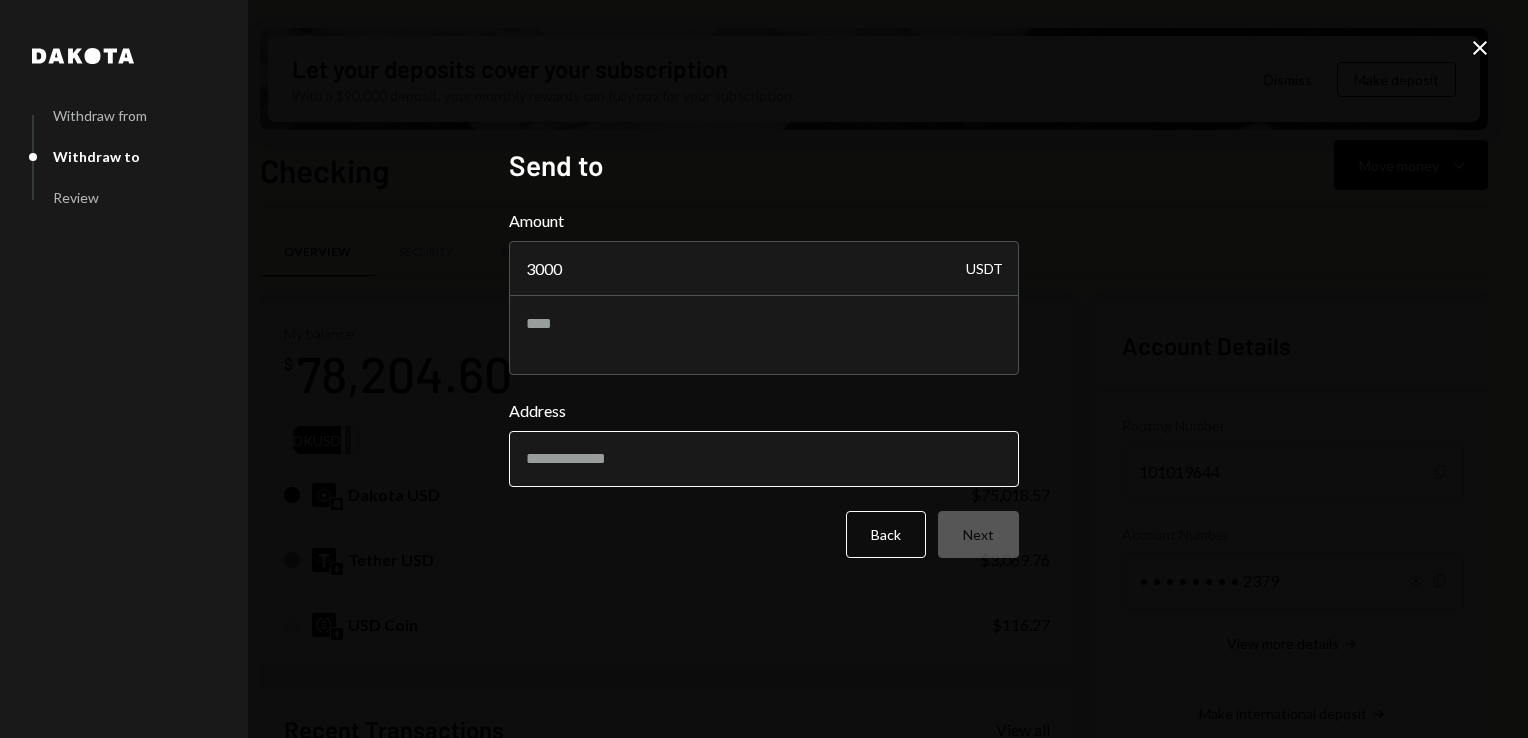 click on "Address" at bounding box center (764, 459) 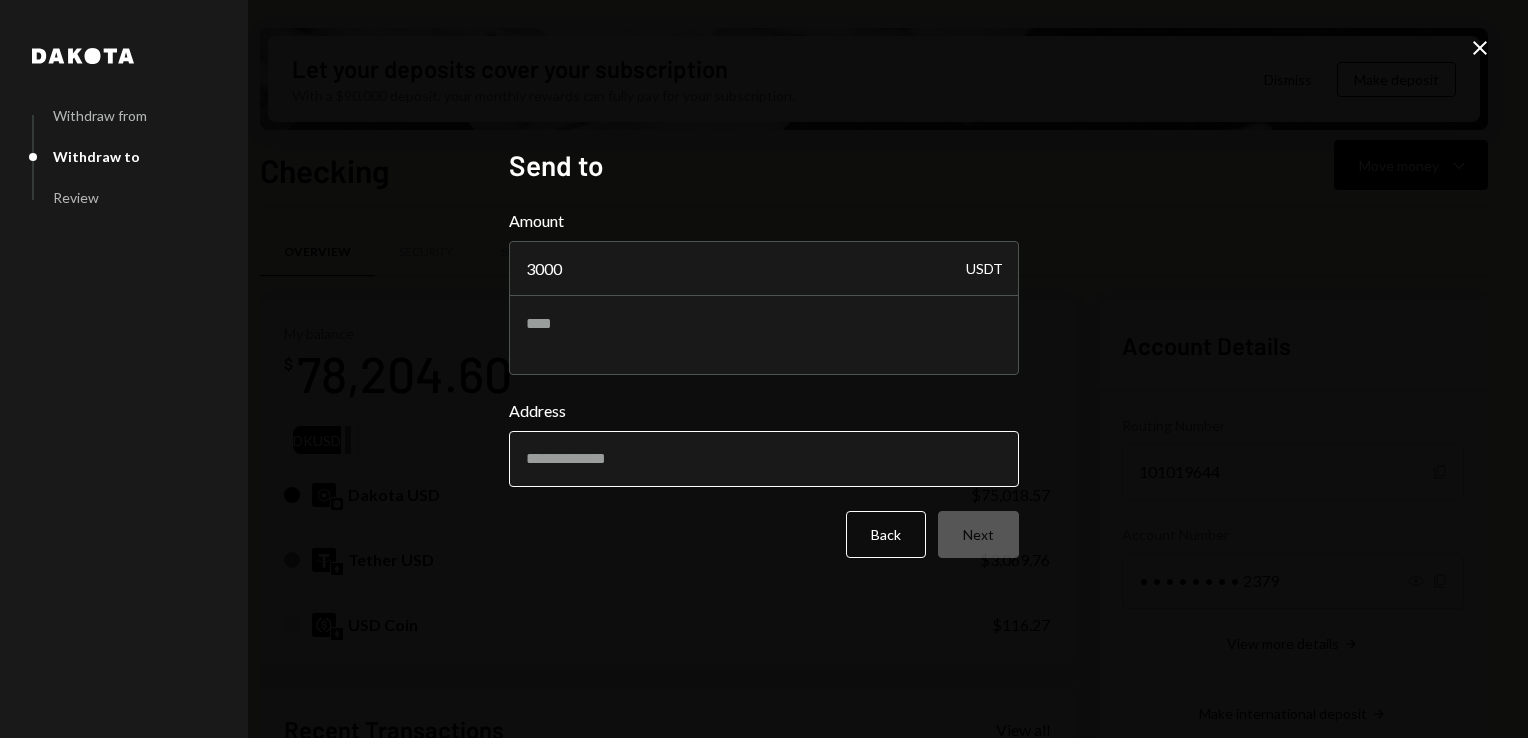 paste on "**********" 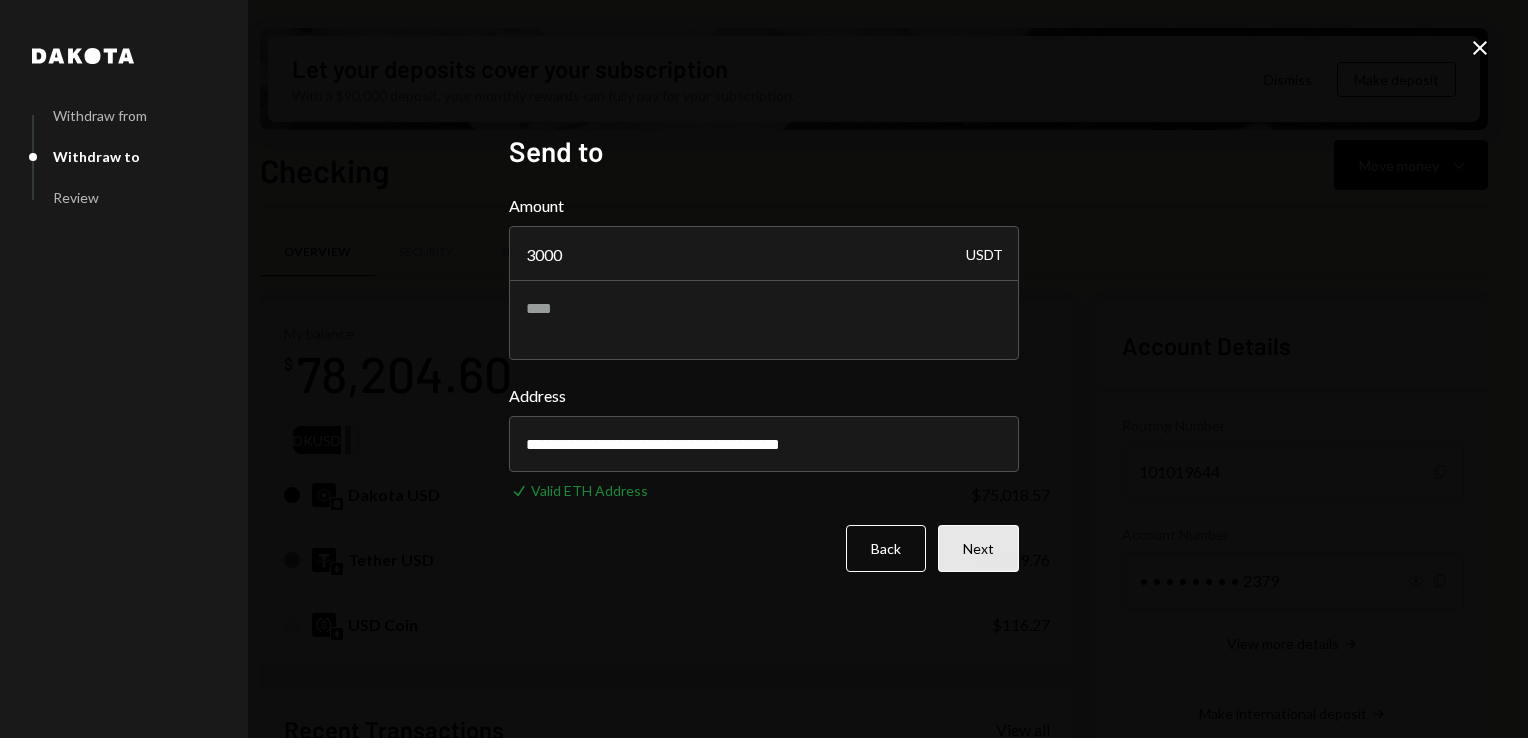 type on "**********" 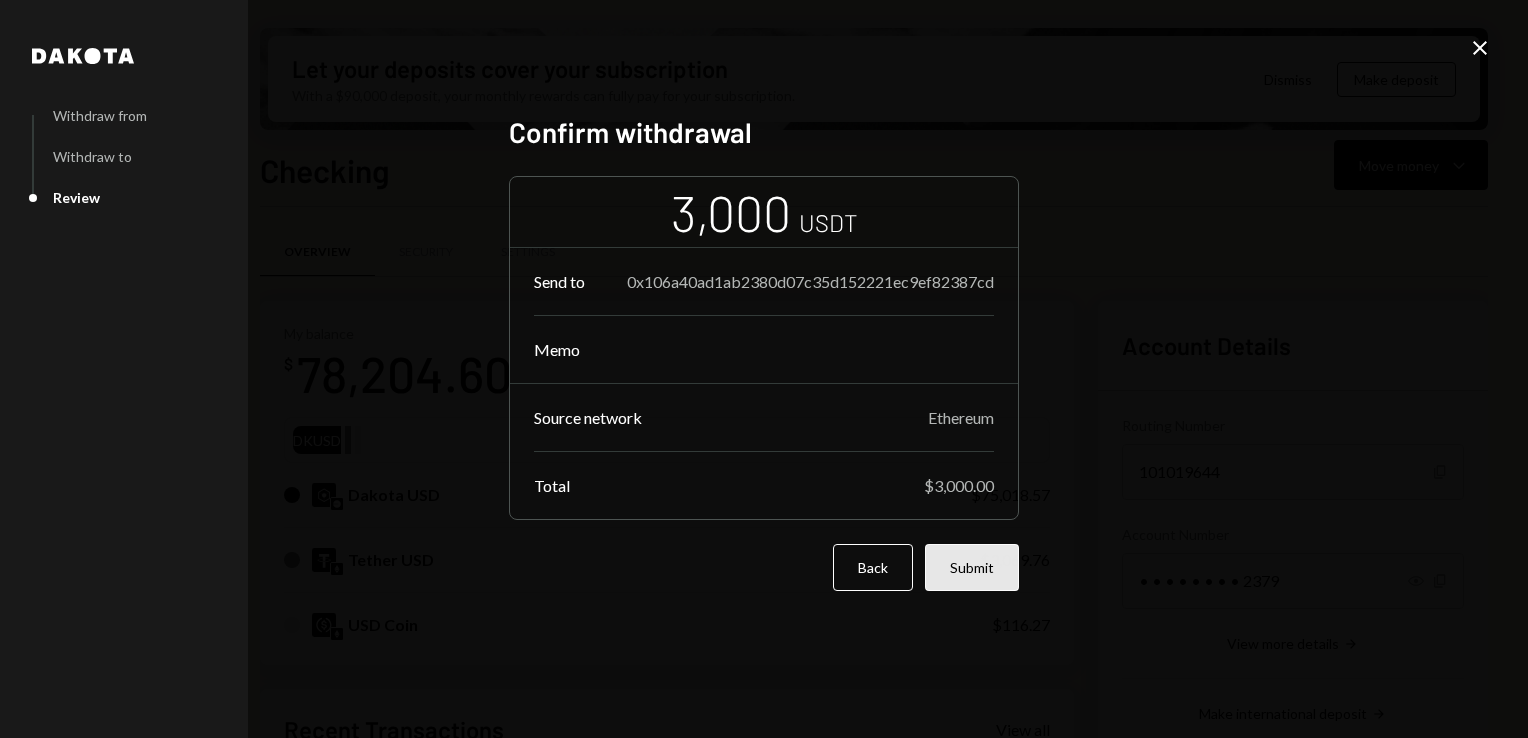 click on "Submit" at bounding box center (972, 567) 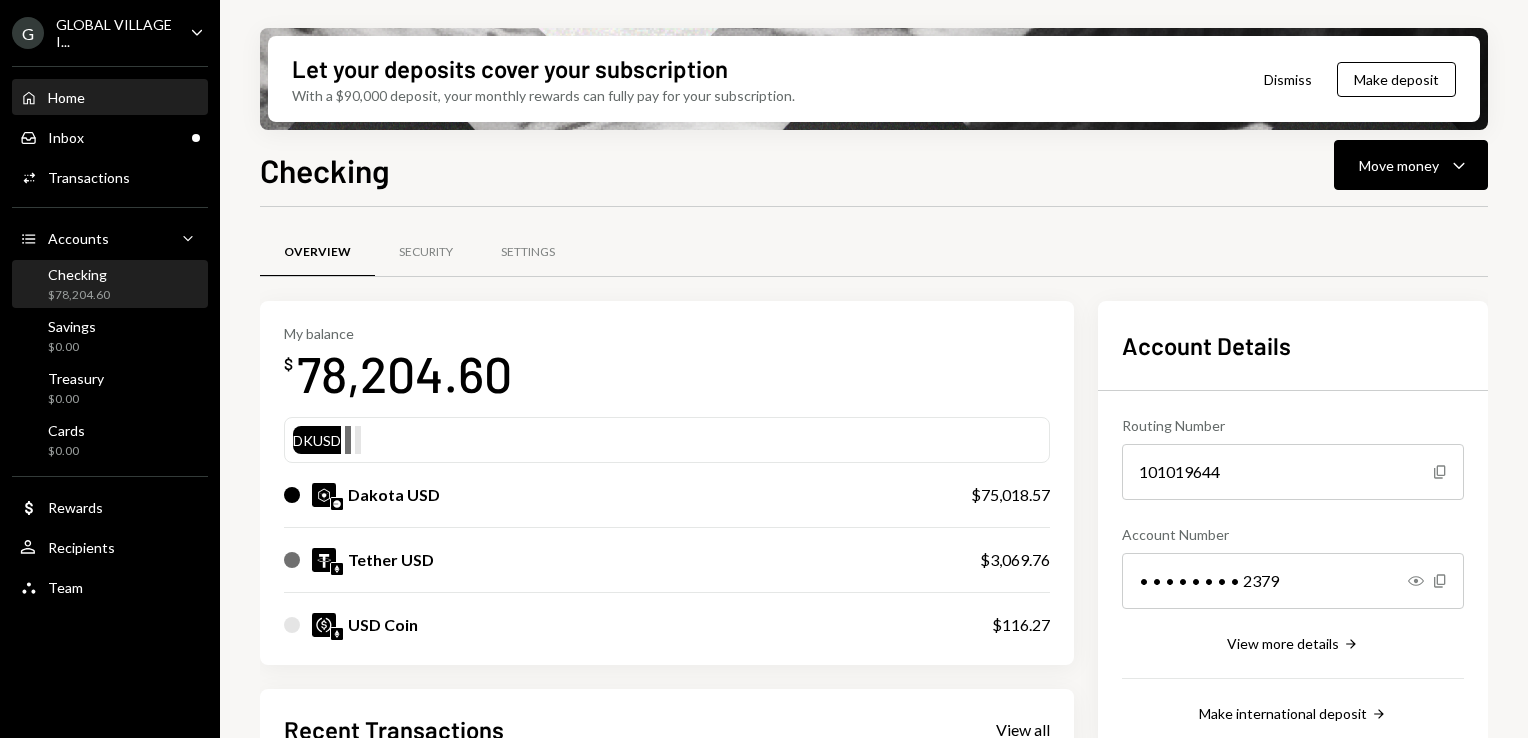 click on "Home" at bounding box center [66, 97] 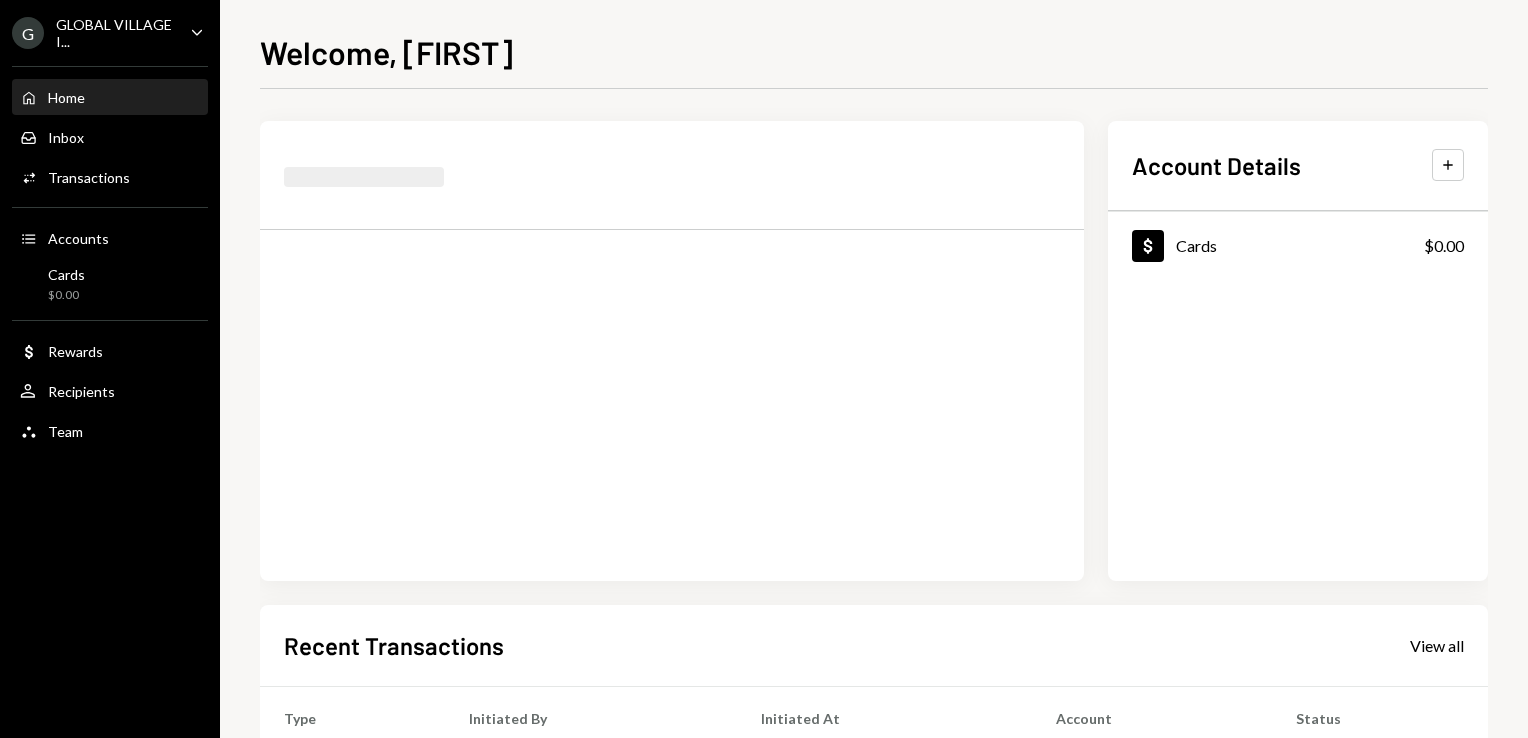 scroll, scrollTop: 0, scrollLeft: 0, axis: both 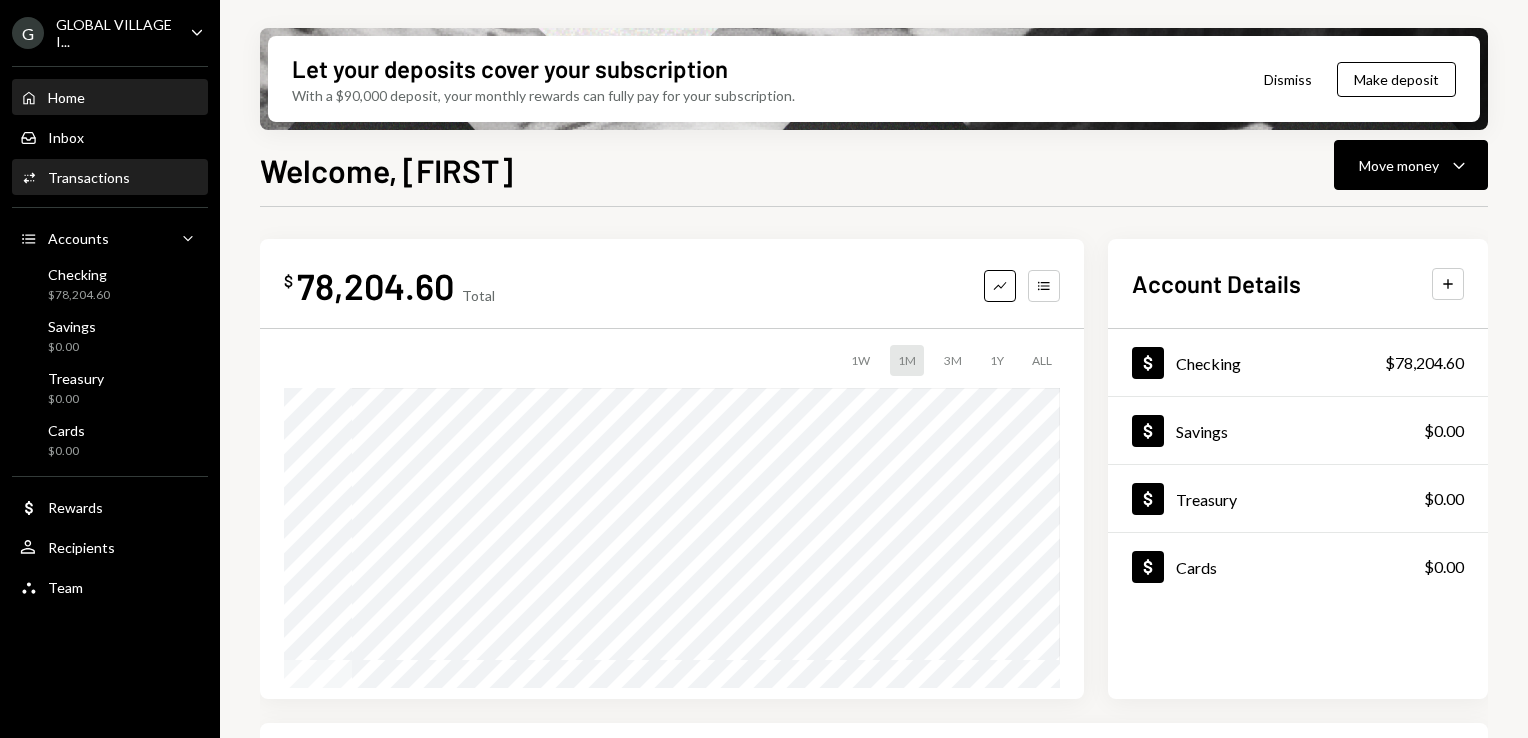 click on "Transactions" at bounding box center [89, 177] 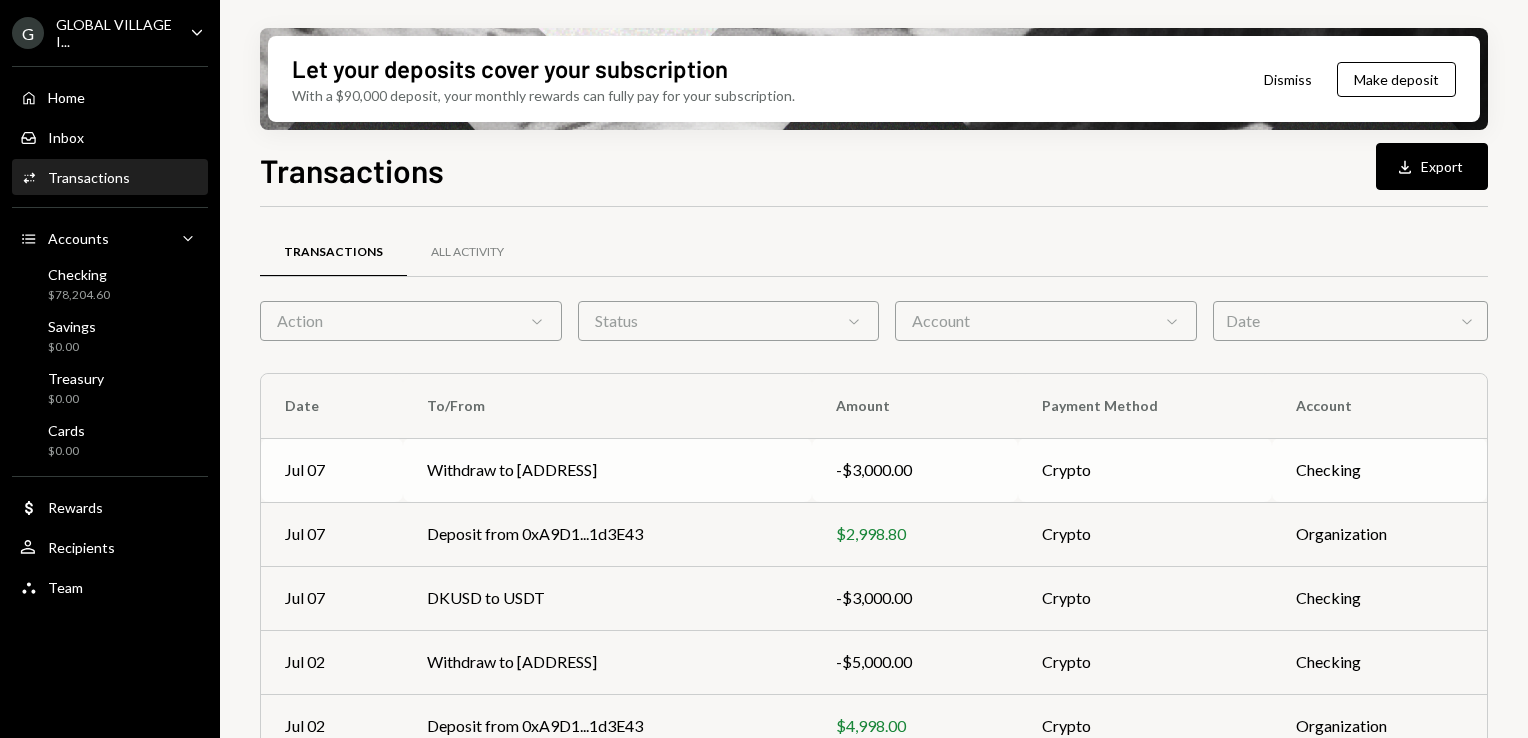 click on "Withdraw to [ADDRESS]" at bounding box center [607, 470] 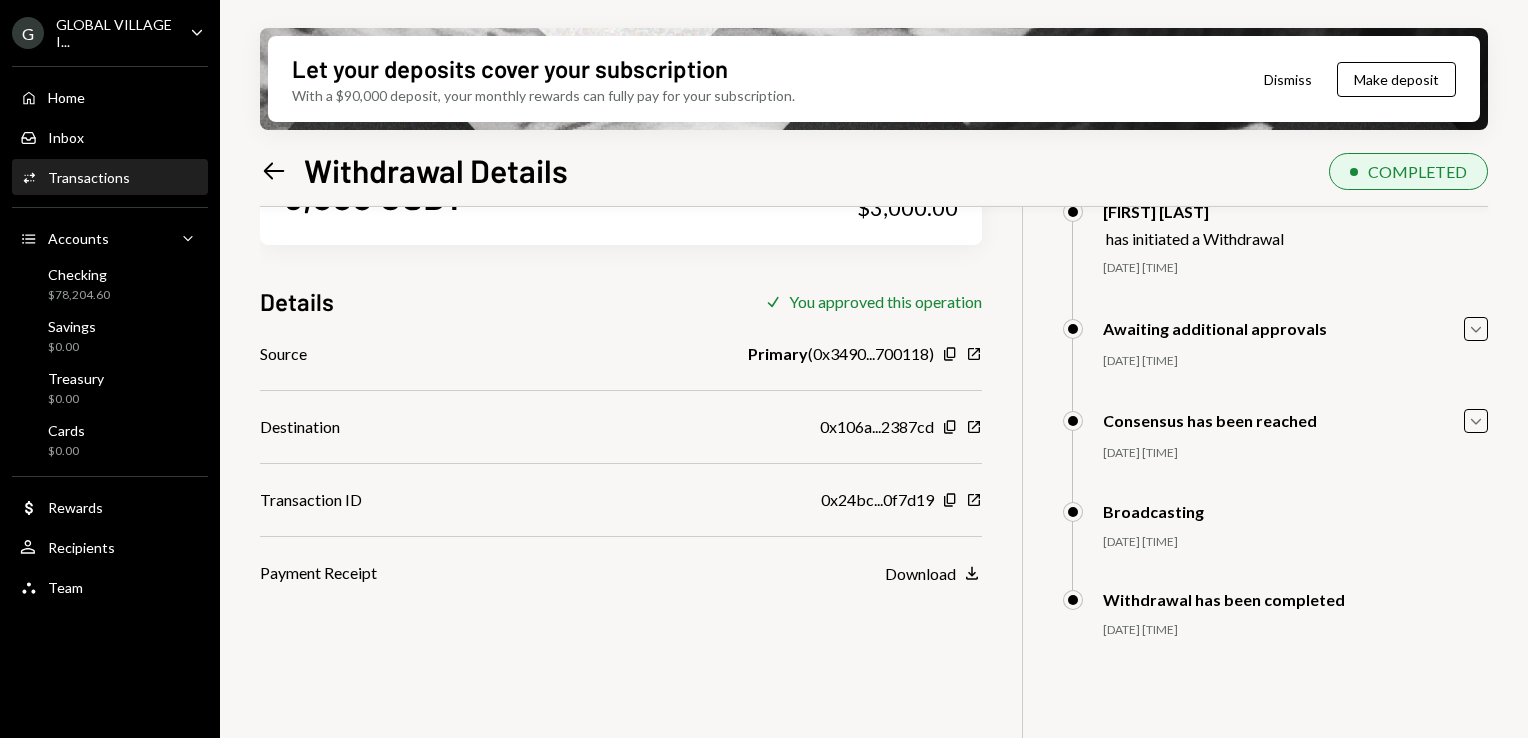 scroll, scrollTop: 80, scrollLeft: 0, axis: vertical 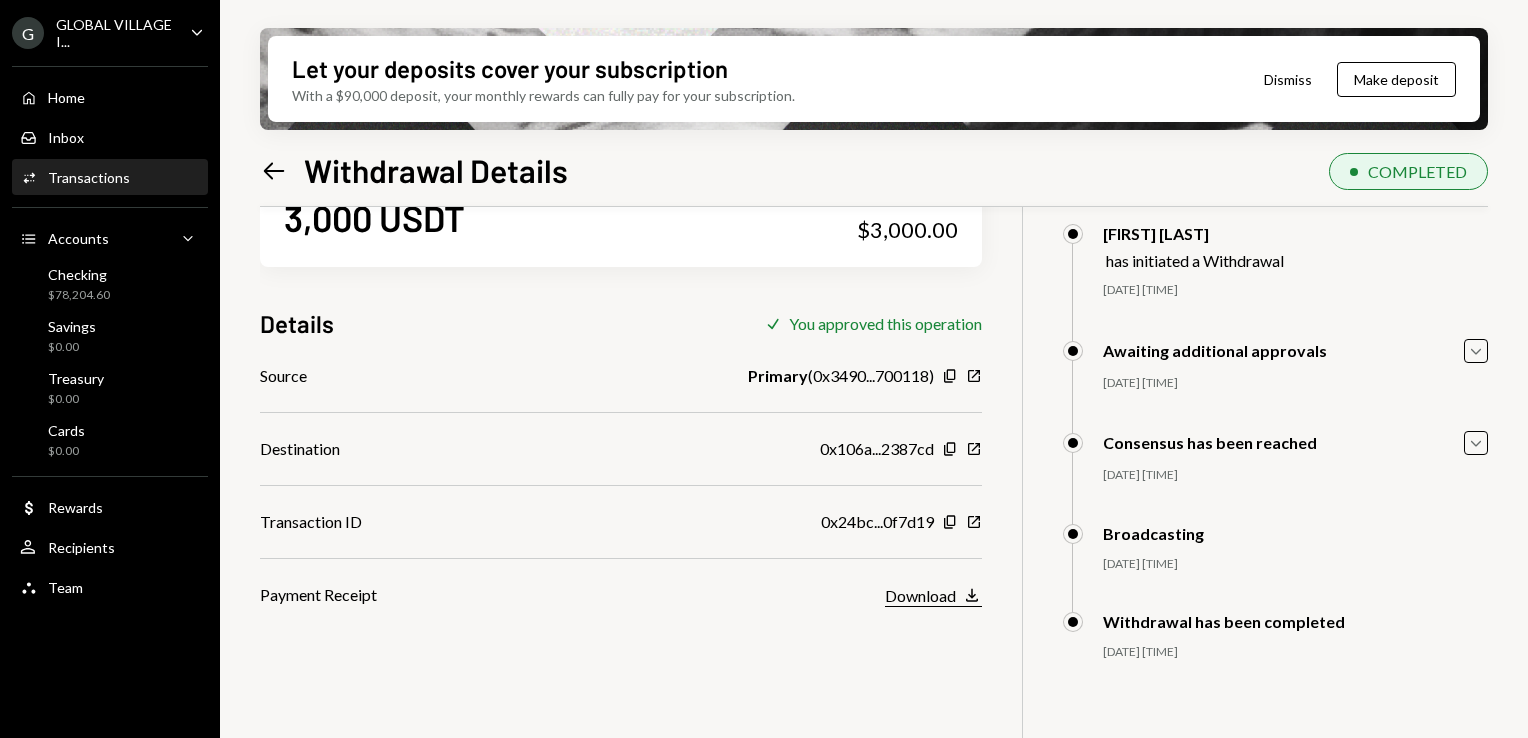 click on "Download" at bounding box center (920, 595) 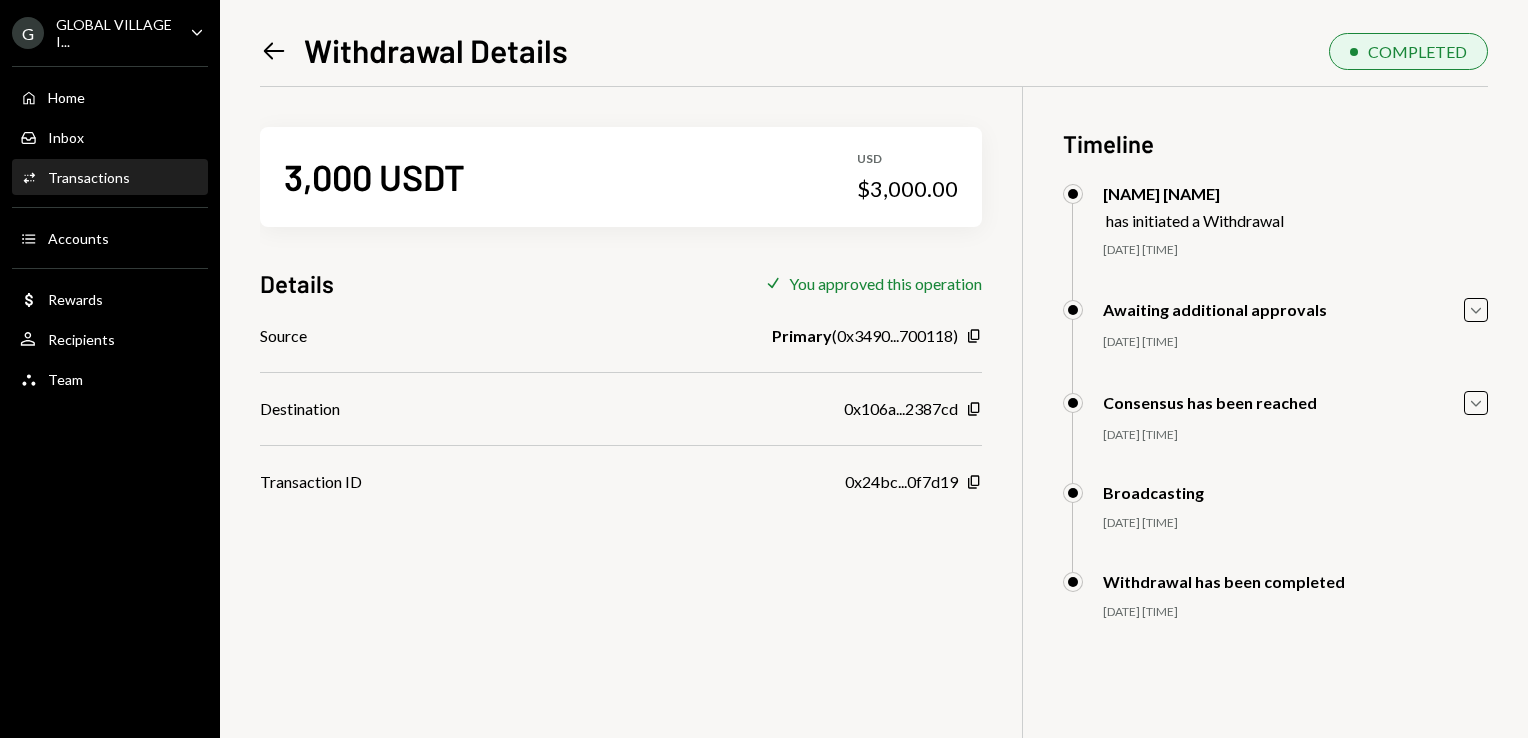 scroll, scrollTop: 0, scrollLeft: 0, axis: both 